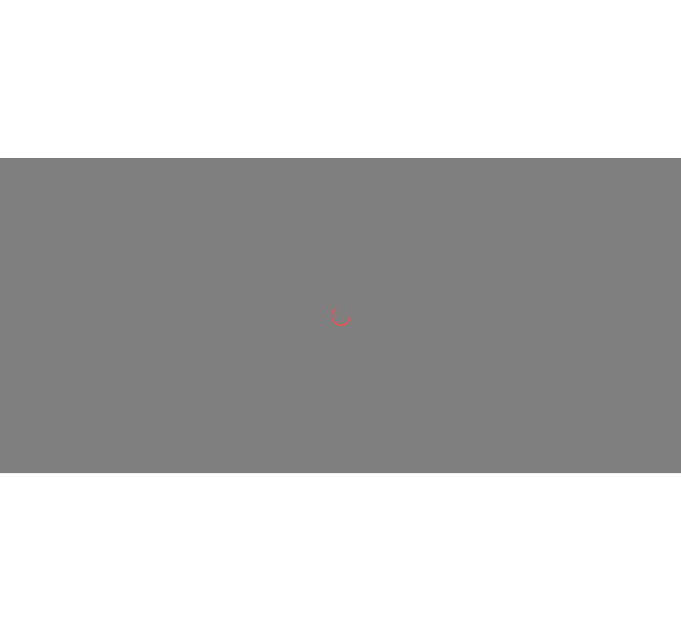 scroll, scrollTop: 0, scrollLeft: 0, axis: both 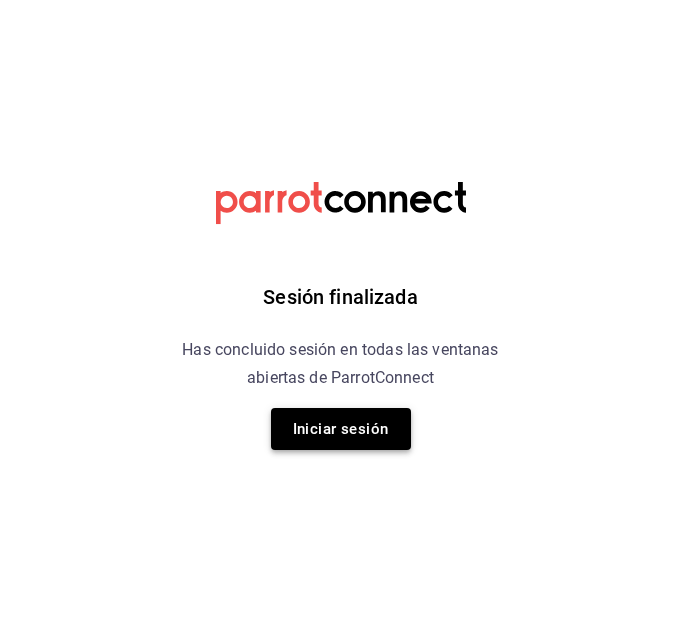 click on "Iniciar sesión" at bounding box center (341, 429) 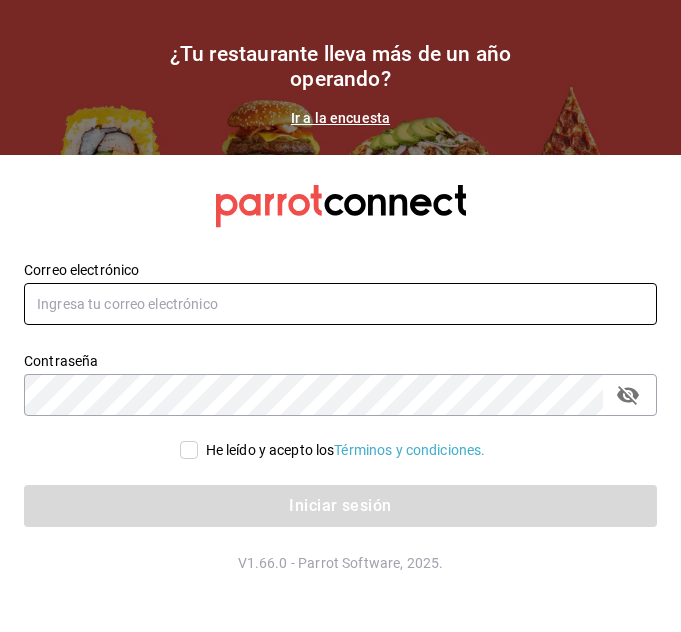 type on "[EMAIL_ADDRESS][DOMAIN_NAME]" 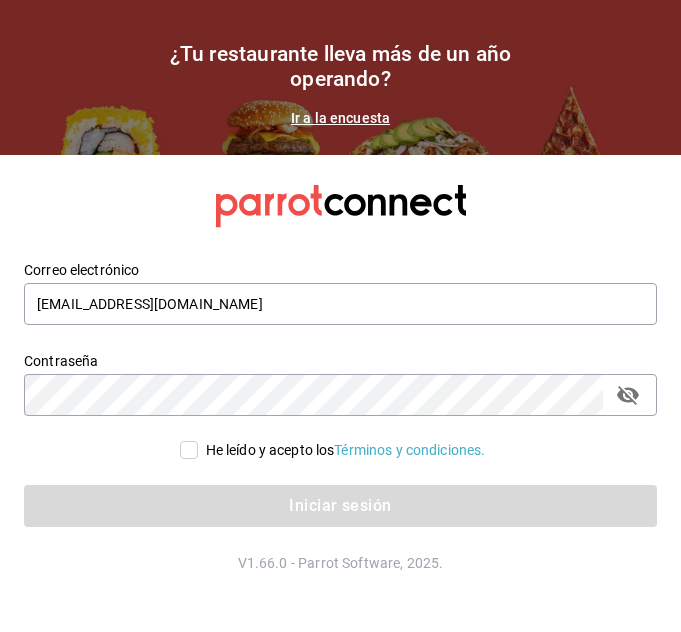 click on "He leído y acepto los  Términos y condiciones." at bounding box center [189, 450] 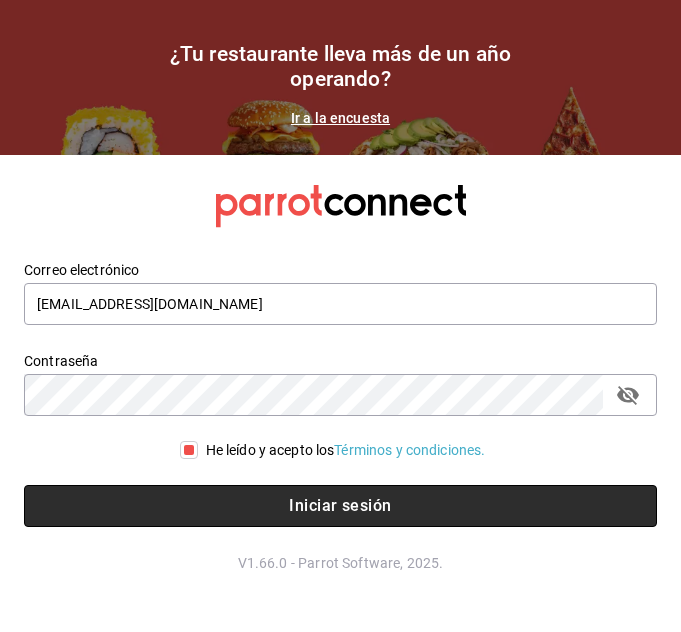 click on "Iniciar sesión" at bounding box center (340, 506) 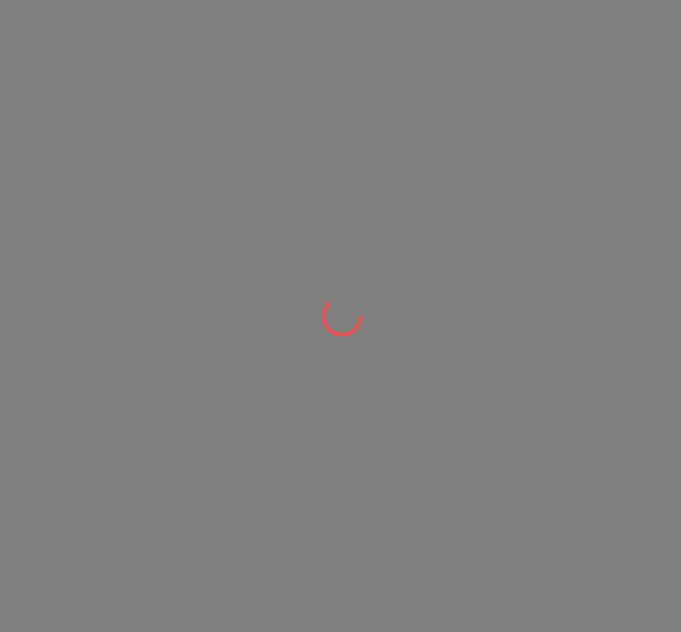 scroll, scrollTop: 0, scrollLeft: 0, axis: both 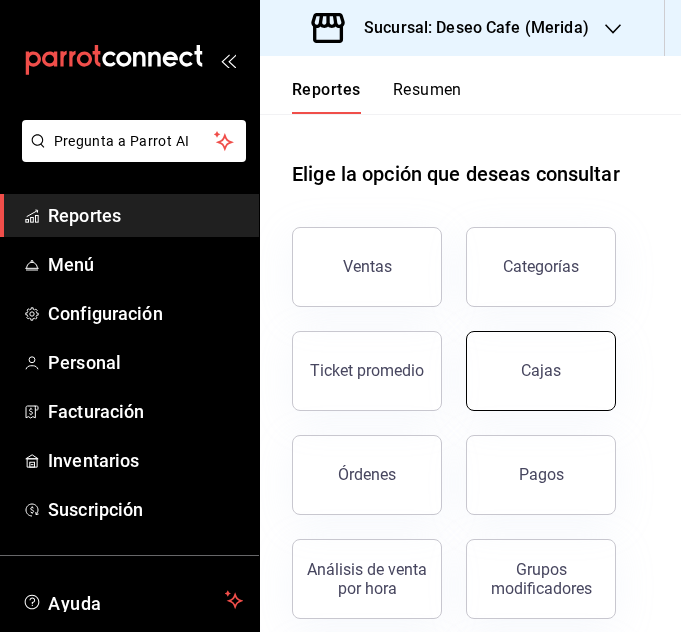 click on "Cajas" at bounding box center [541, 370] 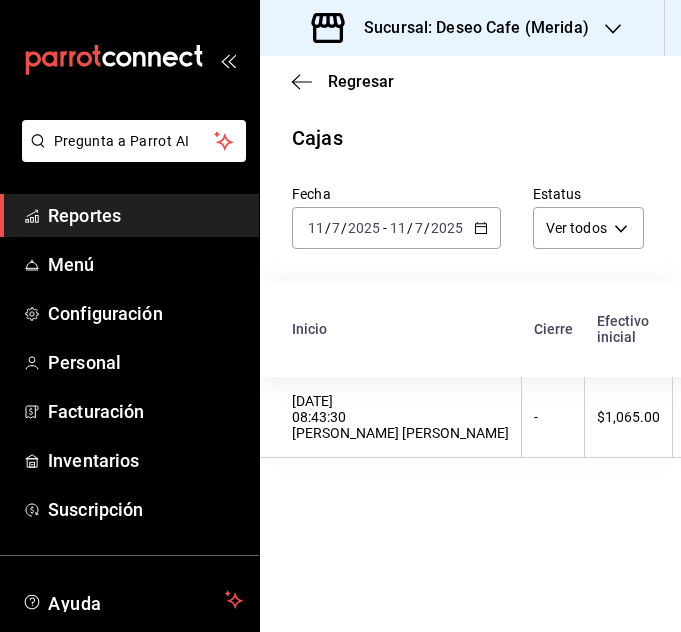 click 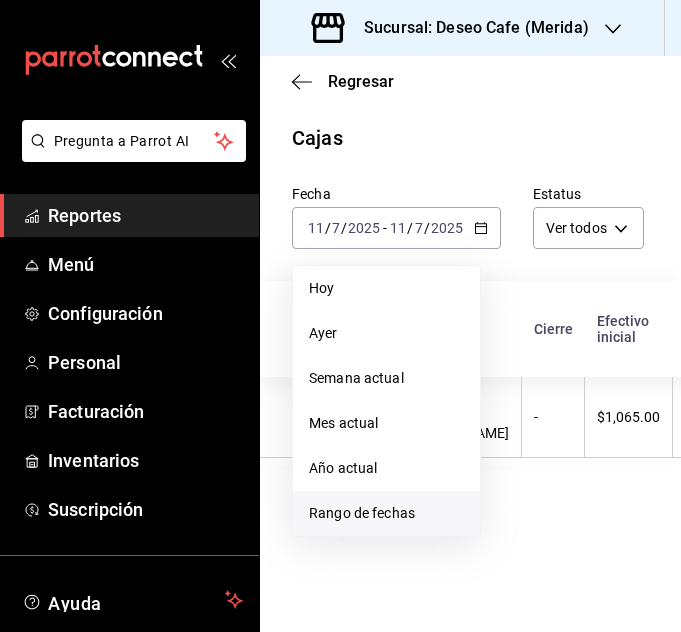 click on "Rango de fechas" at bounding box center (386, 513) 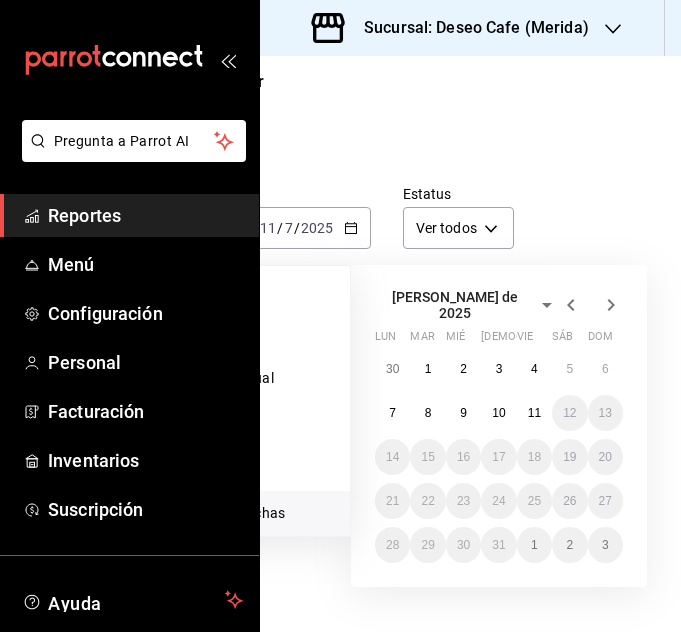scroll, scrollTop: 0, scrollLeft: 150, axis: horizontal 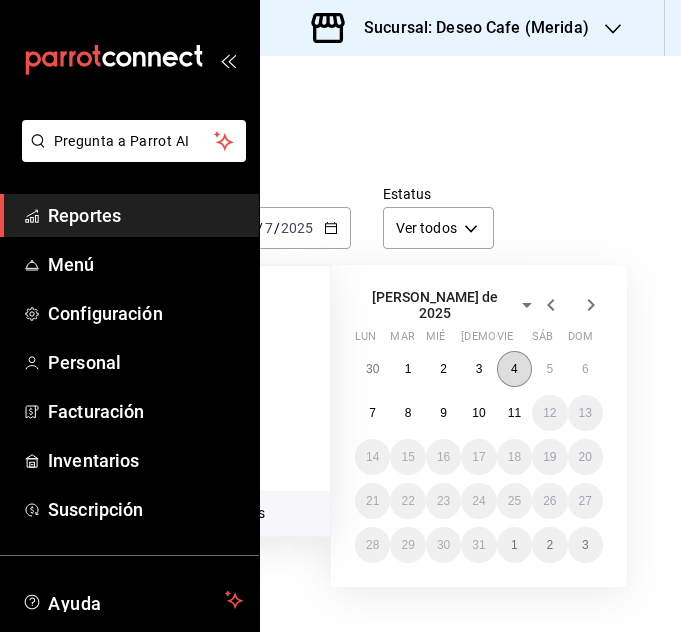 click on "4" at bounding box center (514, 369) 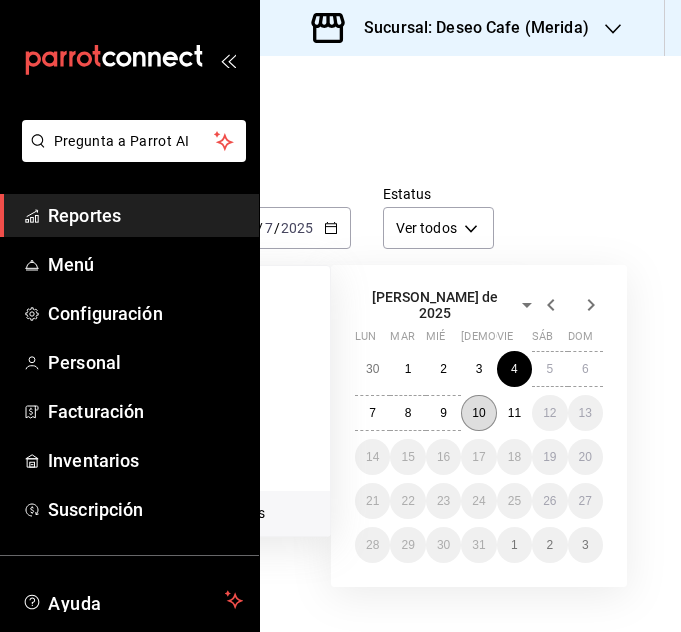 click on "10" at bounding box center [478, 413] 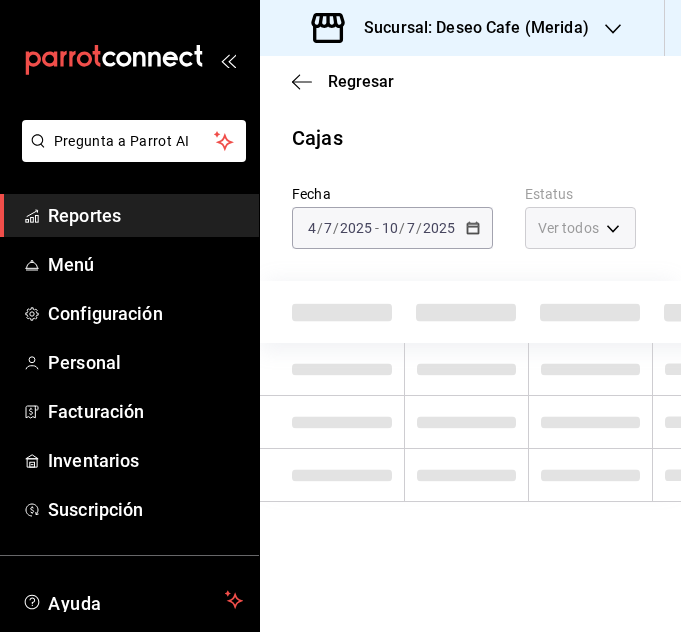 scroll, scrollTop: 0, scrollLeft: 0, axis: both 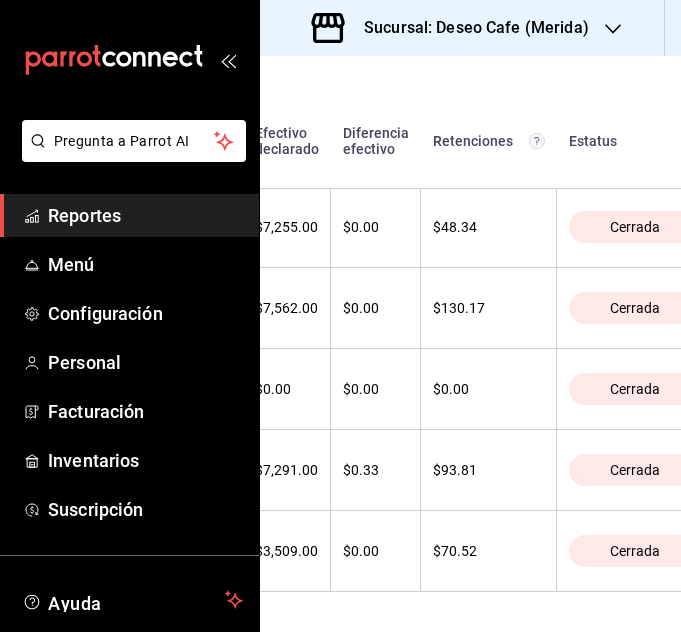 click on "Cerrada" at bounding box center [635, 551] 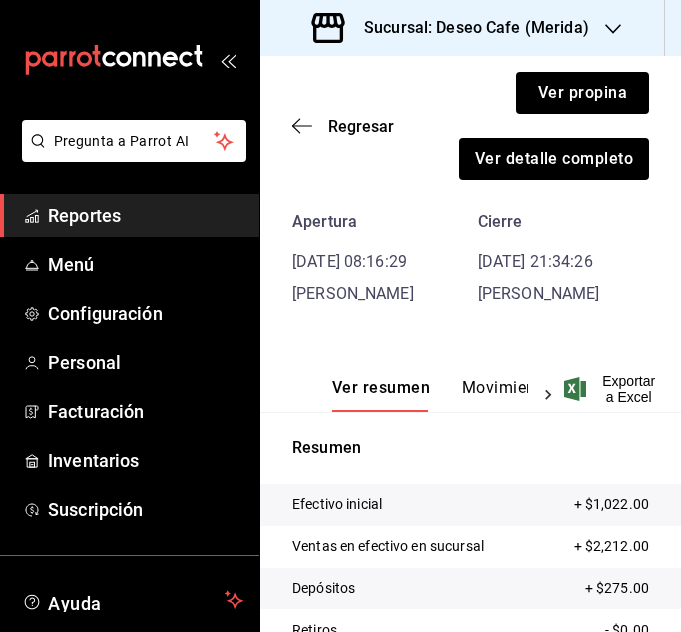 scroll, scrollTop: 171, scrollLeft: 0, axis: vertical 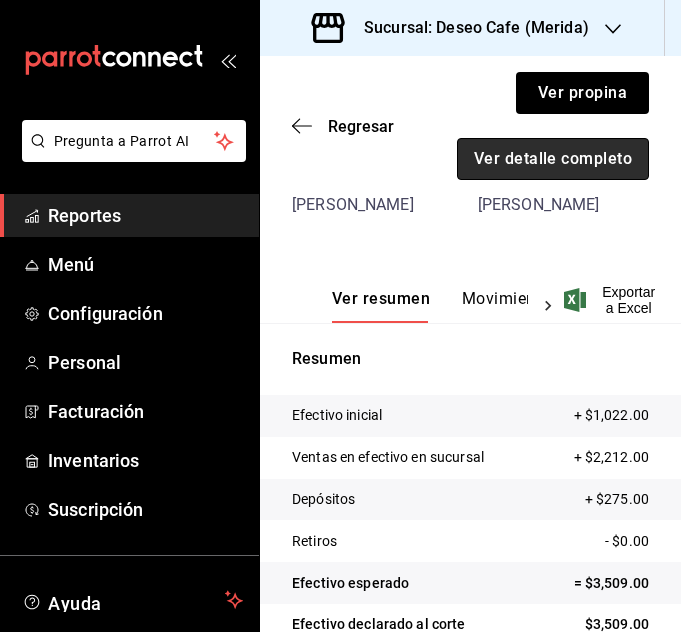 click on "Ver detalle completo" at bounding box center (553, 159) 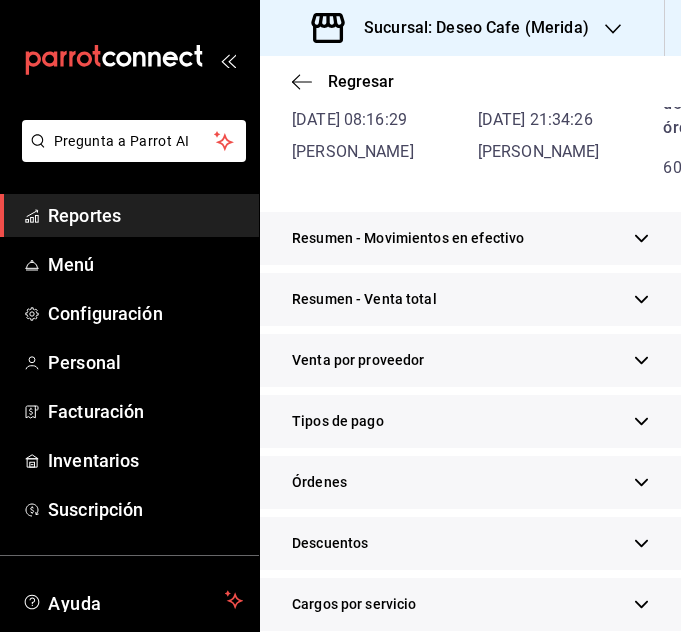 scroll, scrollTop: 656, scrollLeft: 0, axis: vertical 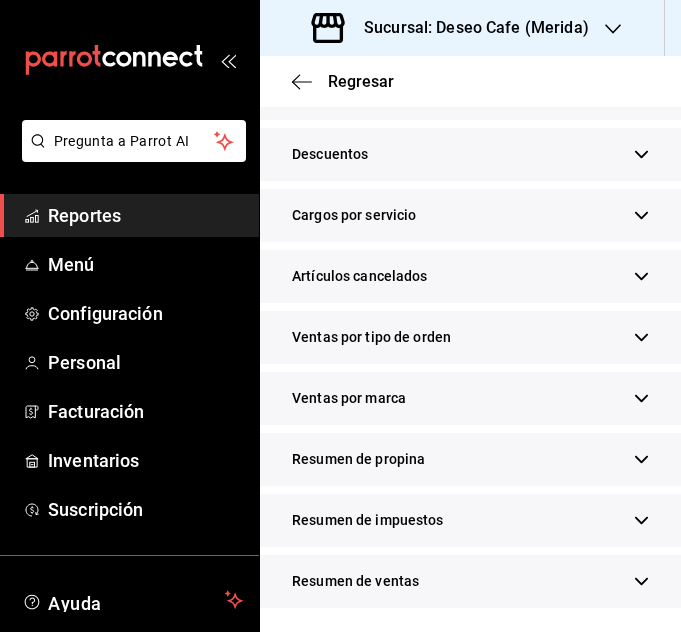 click on "Resumen de propina" at bounding box center (358, 459) 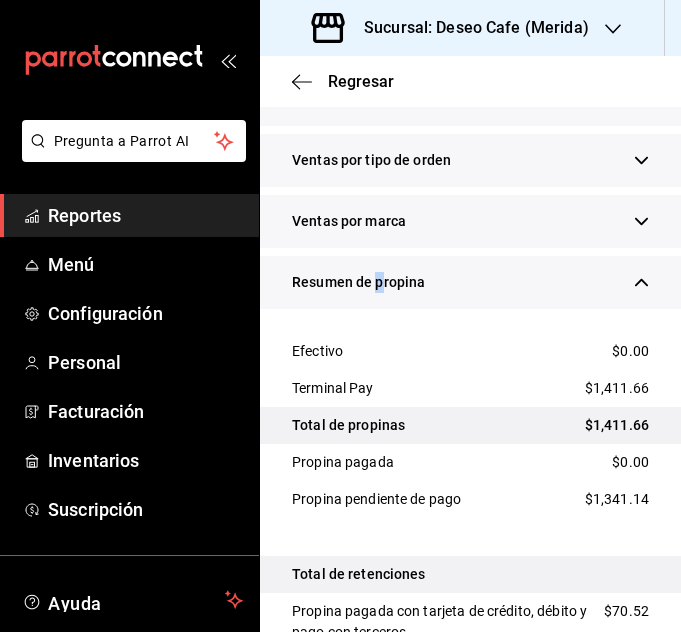 scroll, scrollTop: 802, scrollLeft: 0, axis: vertical 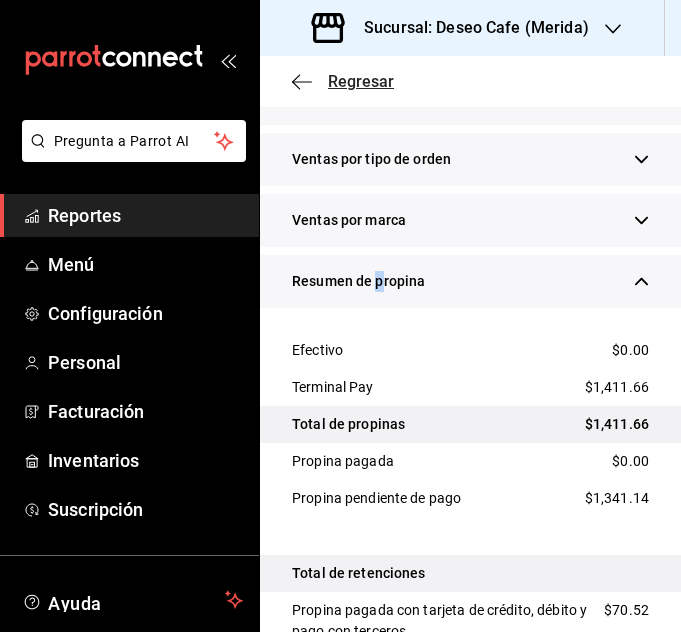 click on "Regresar" at bounding box center (361, 81) 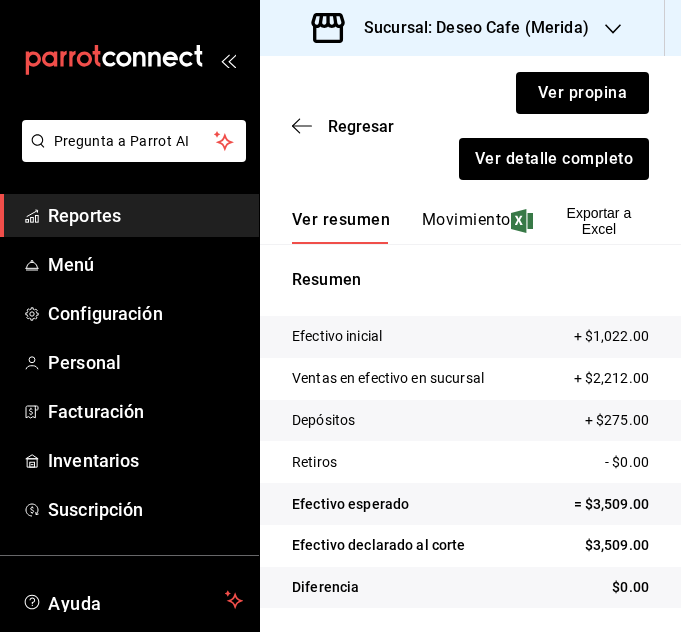 scroll, scrollTop: 250, scrollLeft: 0, axis: vertical 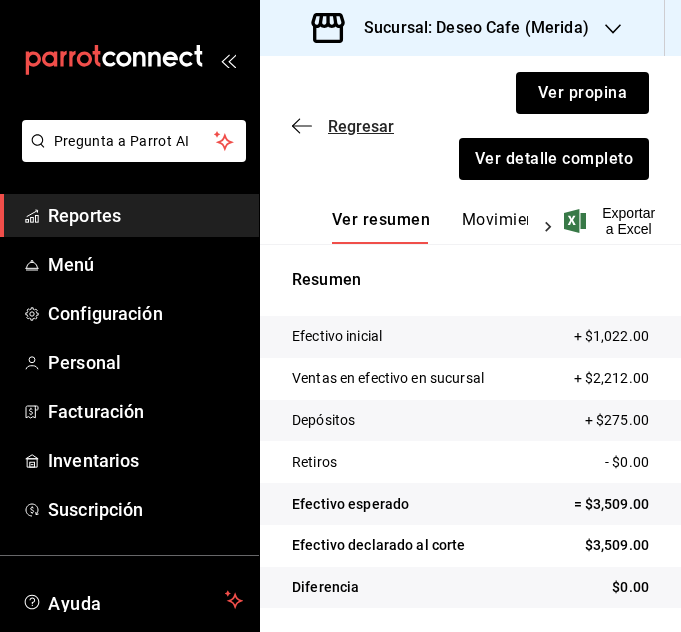 click on "Regresar" at bounding box center (361, 126) 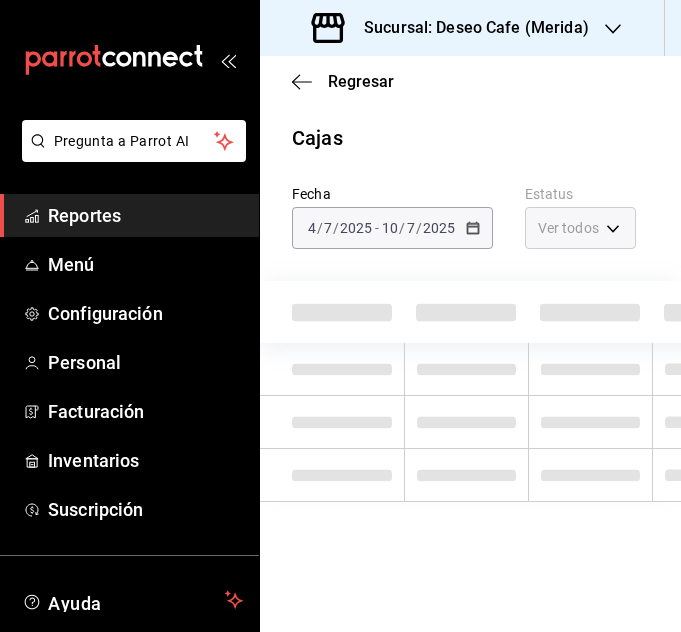 scroll, scrollTop: 13, scrollLeft: 0, axis: vertical 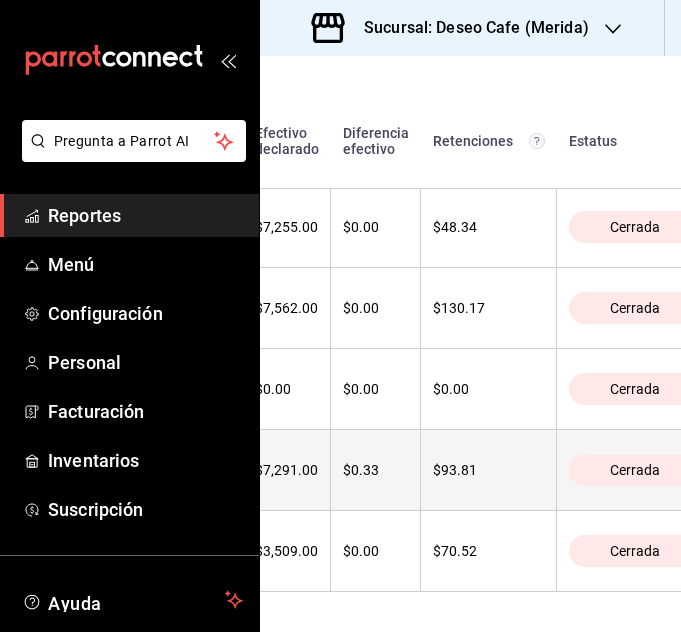 click on "Cerrada" at bounding box center (635, 470) 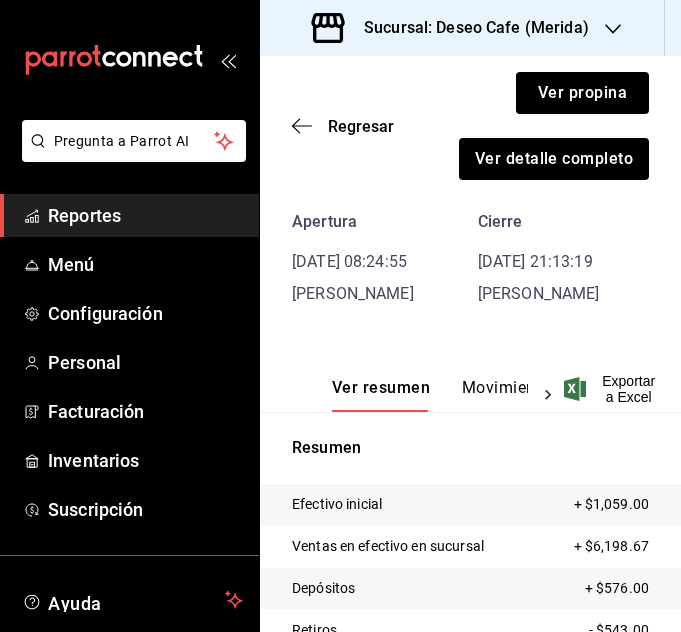 scroll, scrollTop: 171, scrollLeft: 0, axis: vertical 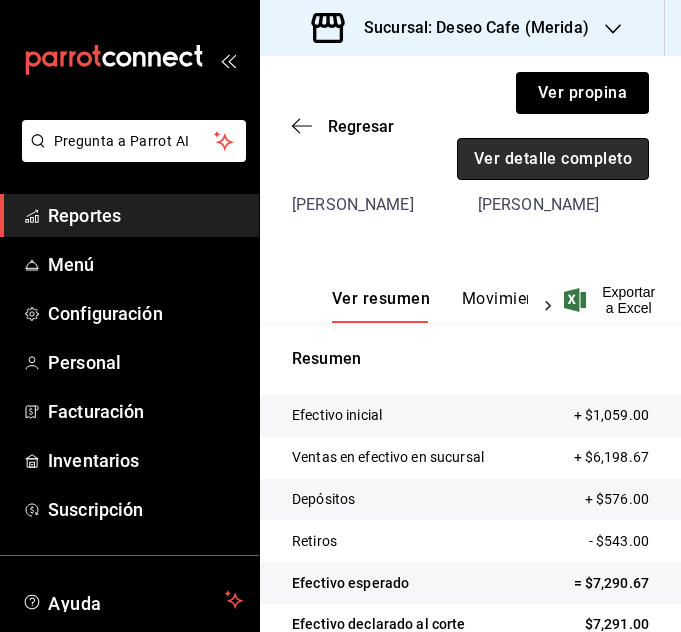 click on "Ver detalle completo" at bounding box center (553, 159) 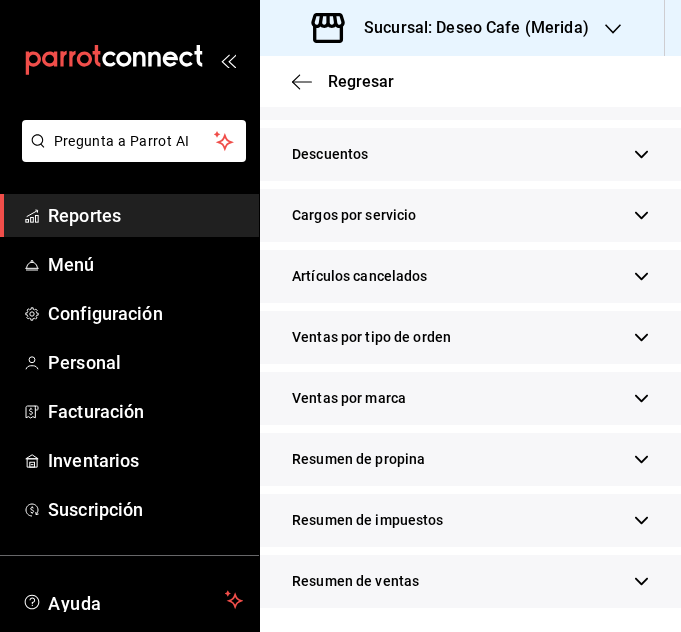 scroll, scrollTop: 656, scrollLeft: 0, axis: vertical 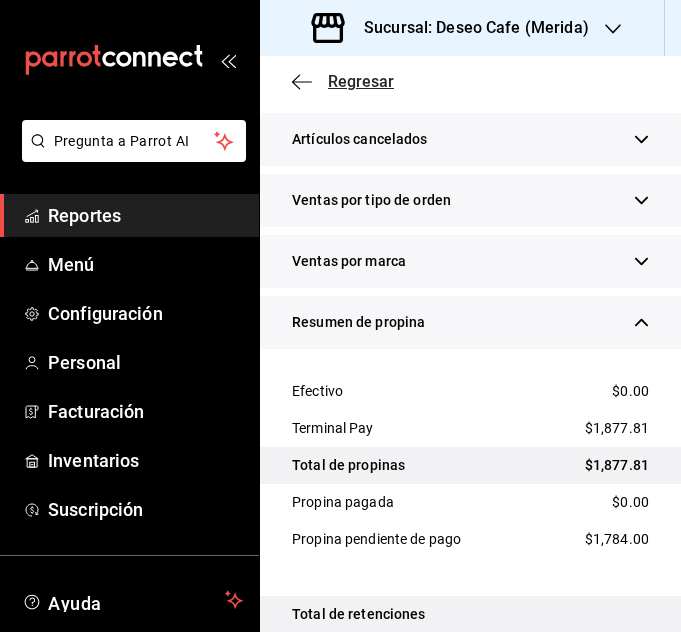 click on "Regresar" at bounding box center [361, 81] 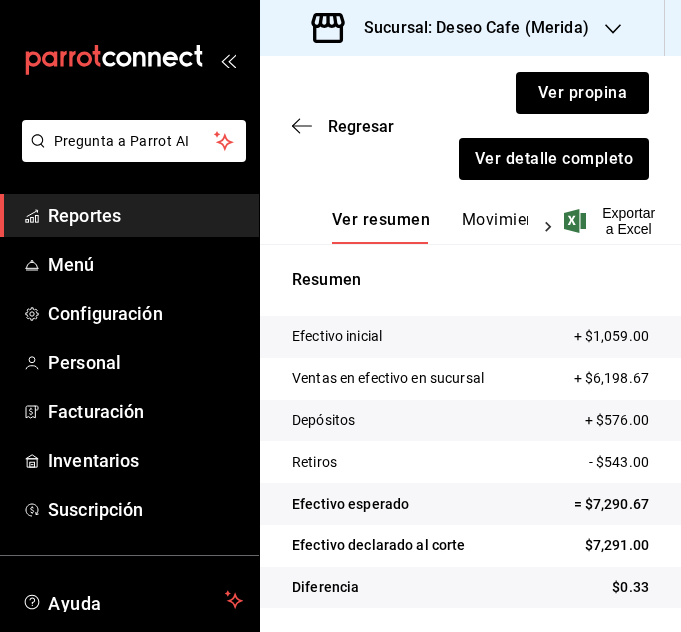 scroll, scrollTop: 250, scrollLeft: 0, axis: vertical 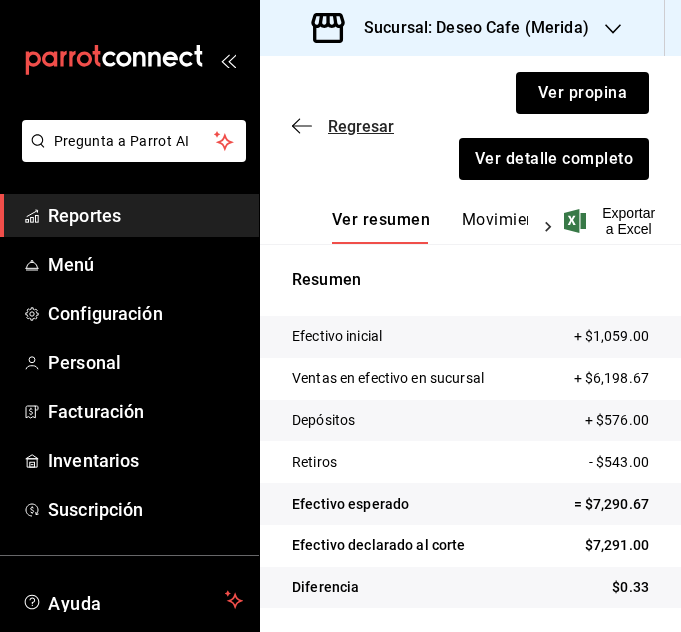click on "Regresar" at bounding box center (361, 126) 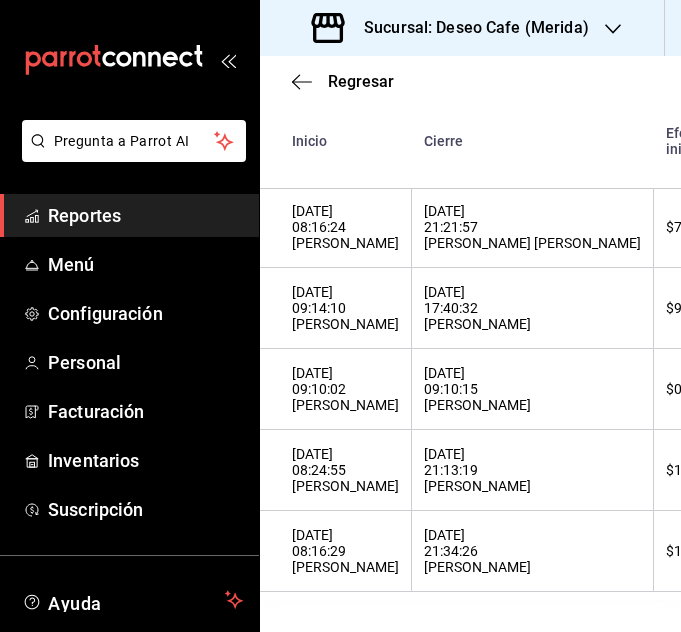 scroll, scrollTop: 609, scrollLeft: 840, axis: both 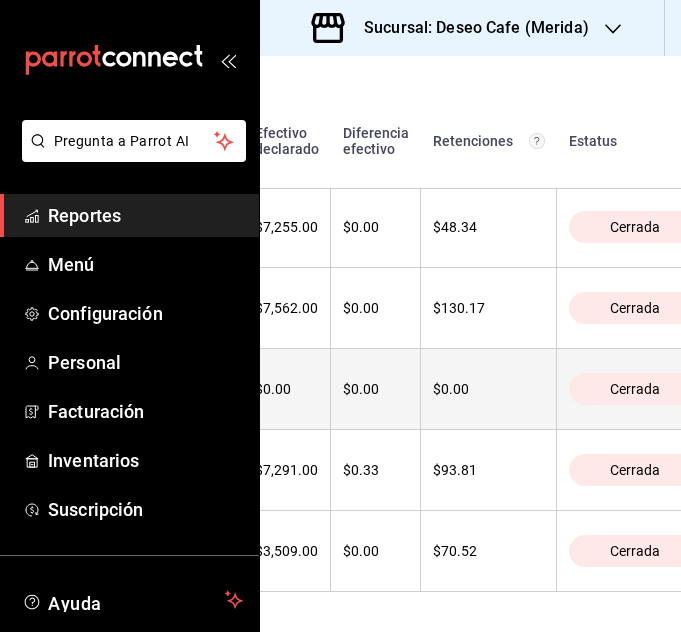 click on "Cerrada" at bounding box center [635, 389] 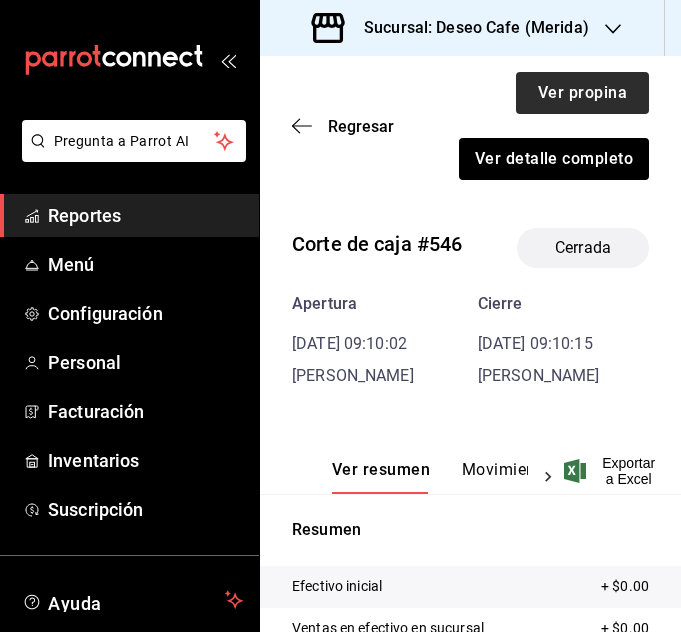 scroll, scrollTop: 1, scrollLeft: 0, axis: vertical 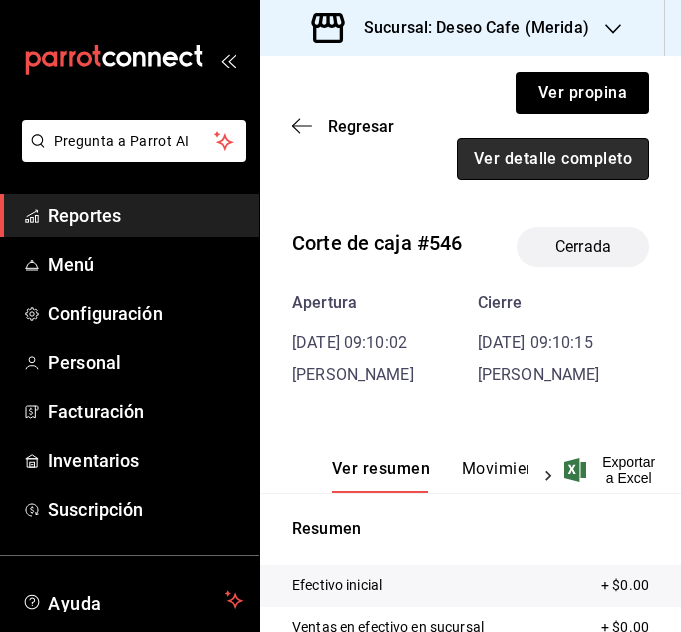 click on "Ver detalle completo" at bounding box center [553, 159] 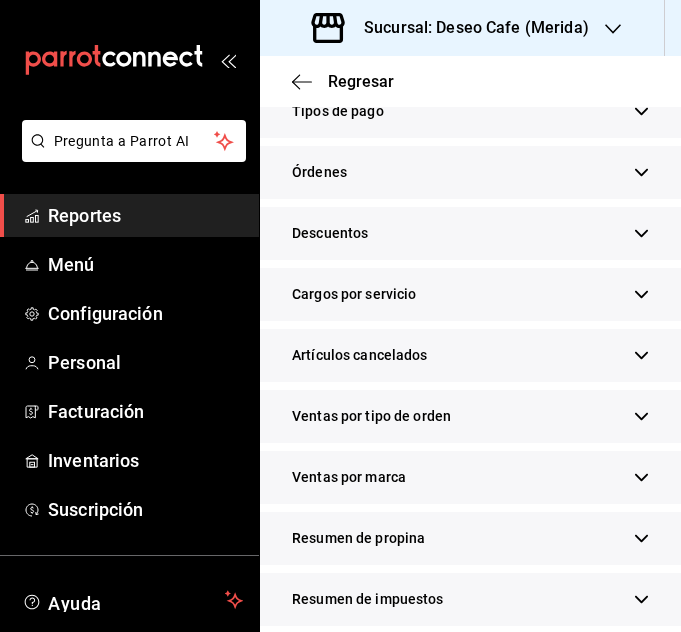 scroll, scrollTop: 656, scrollLeft: 0, axis: vertical 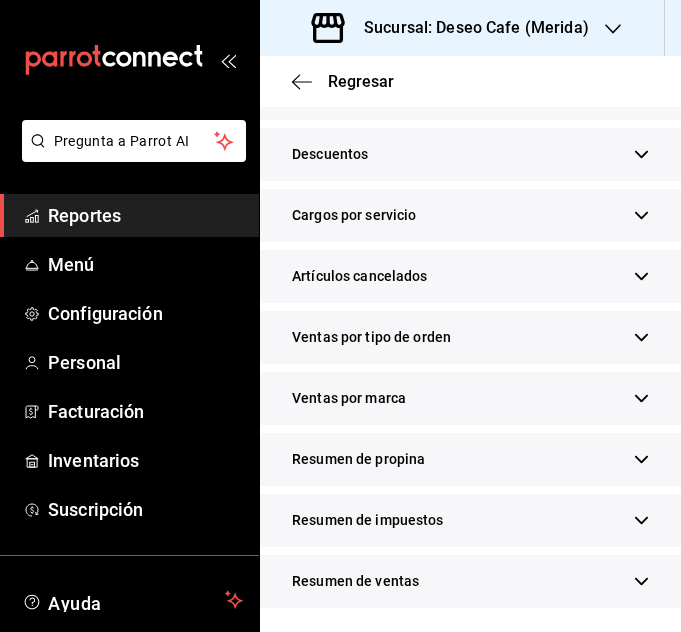 click on "Resumen de propina" at bounding box center (358, 459) 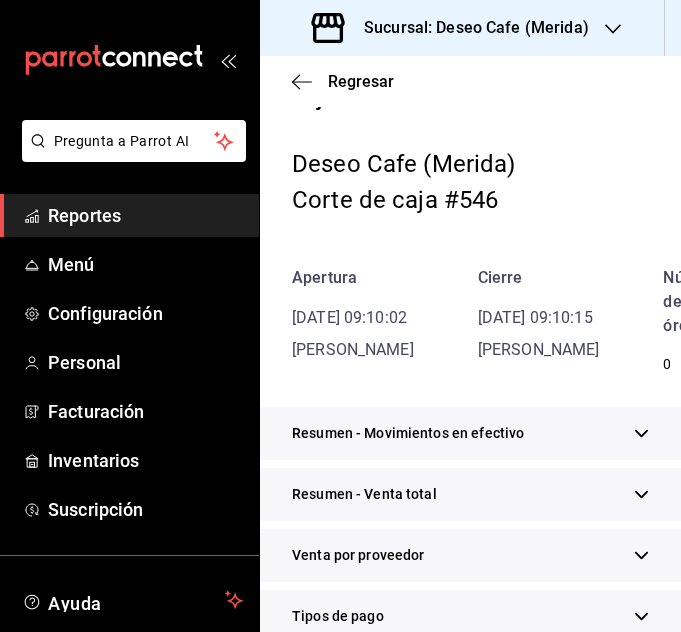 scroll, scrollTop: 0, scrollLeft: 0, axis: both 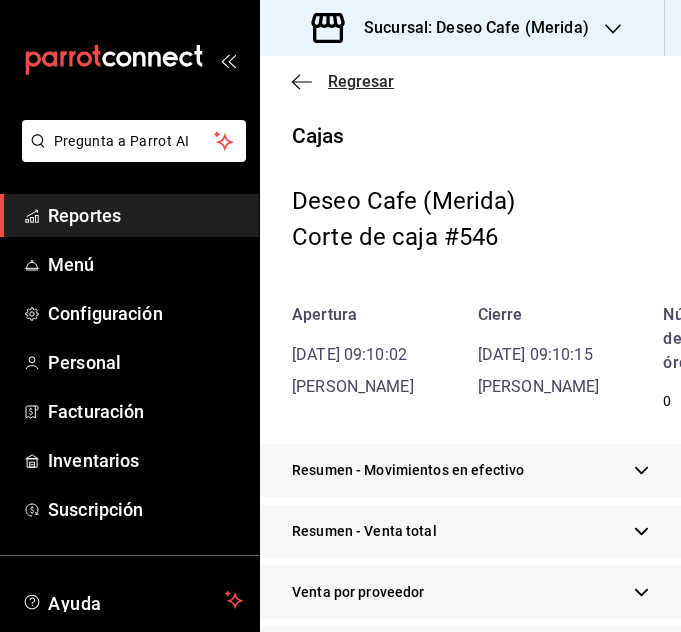 click on "Regresar" at bounding box center [361, 81] 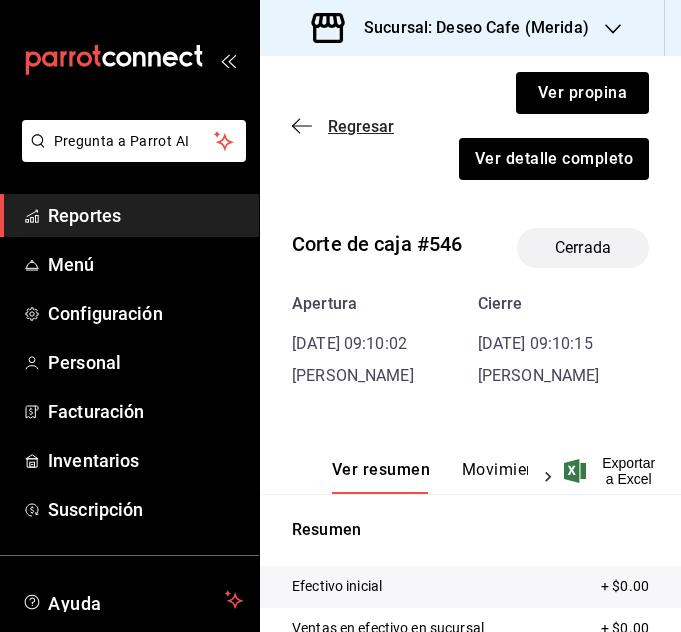 click on "Regresar" at bounding box center (361, 126) 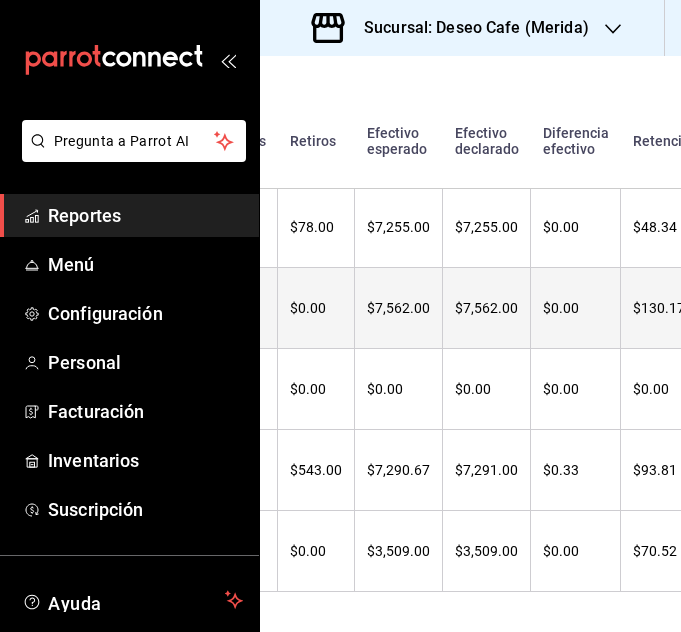 scroll, scrollTop: 602, scrollLeft: 840, axis: both 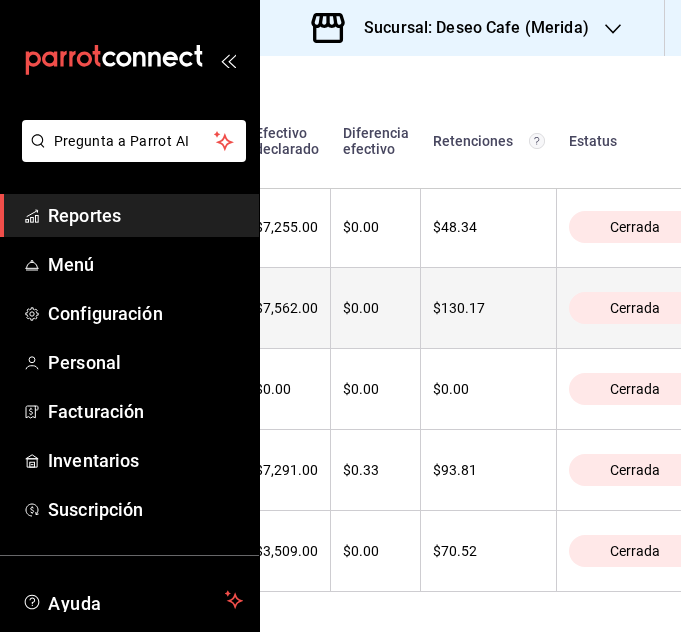 click on "Cerrada" at bounding box center [635, 308] 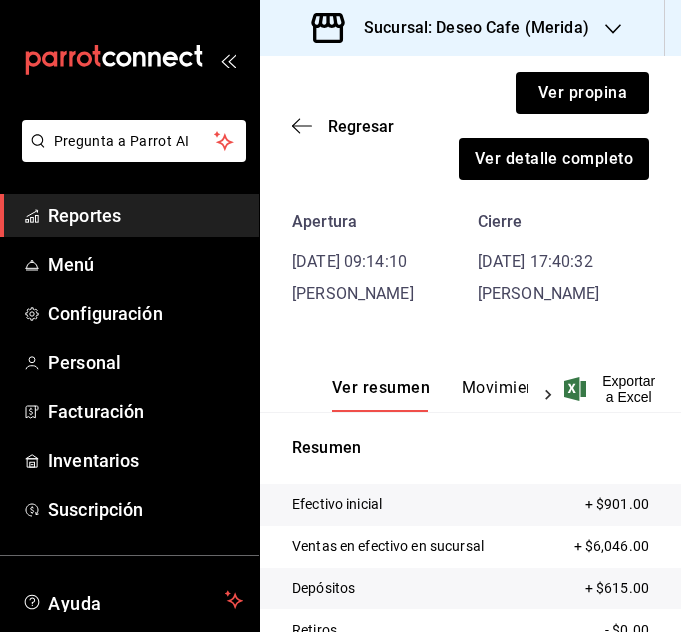 scroll, scrollTop: 171, scrollLeft: 0, axis: vertical 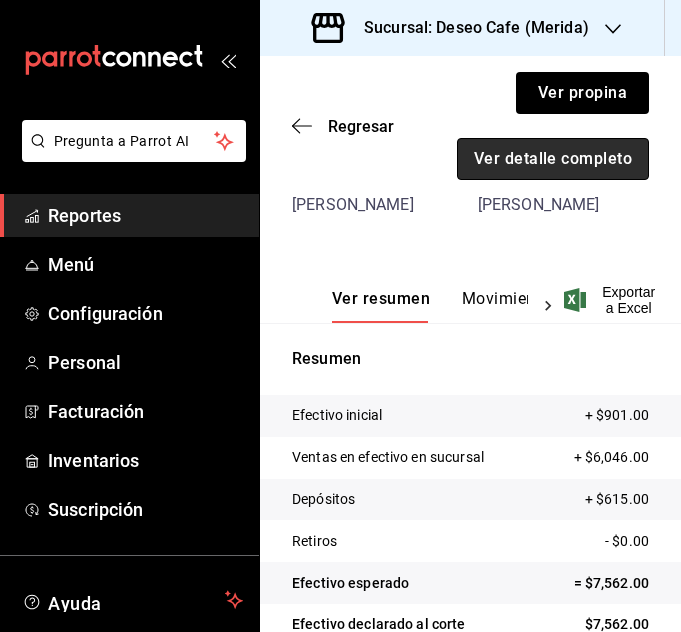 click on "Ver detalle completo" at bounding box center (553, 159) 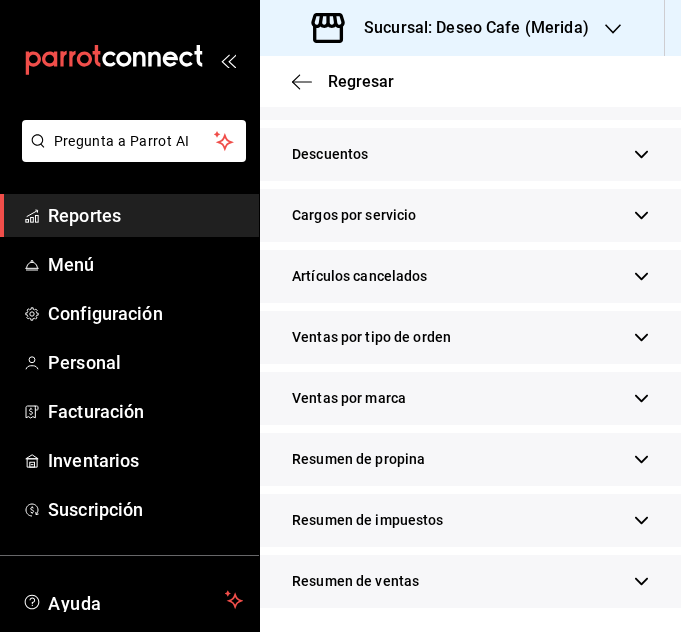 scroll, scrollTop: 656, scrollLeft: 0, axis: vertical 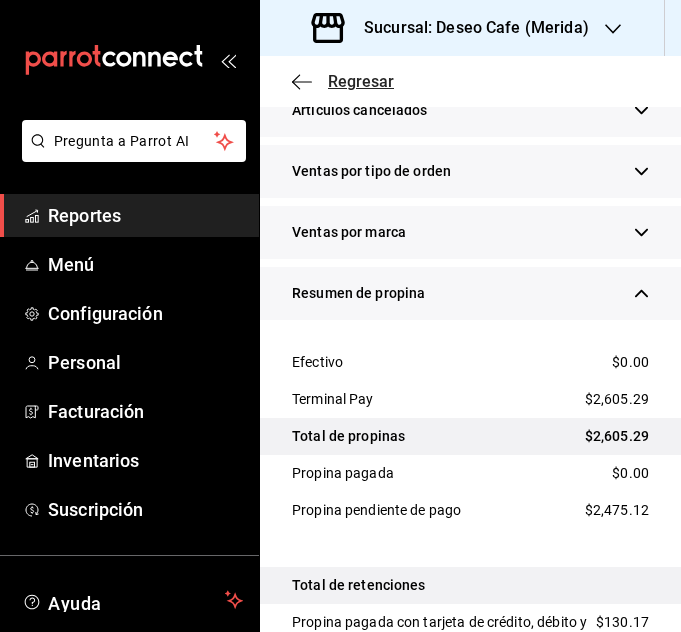click on "Regresar" at bounding box center [361, 81] 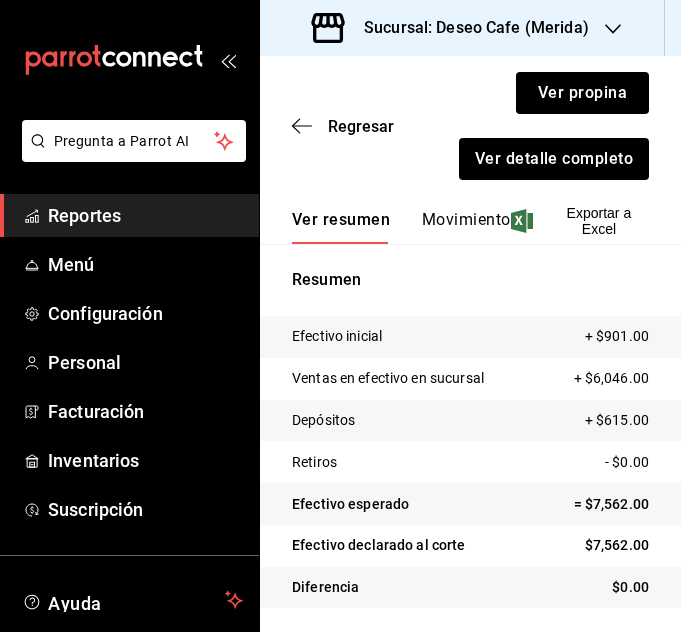 scroll, scrollTop: 250, scrollLeft: 0, axis: vertical 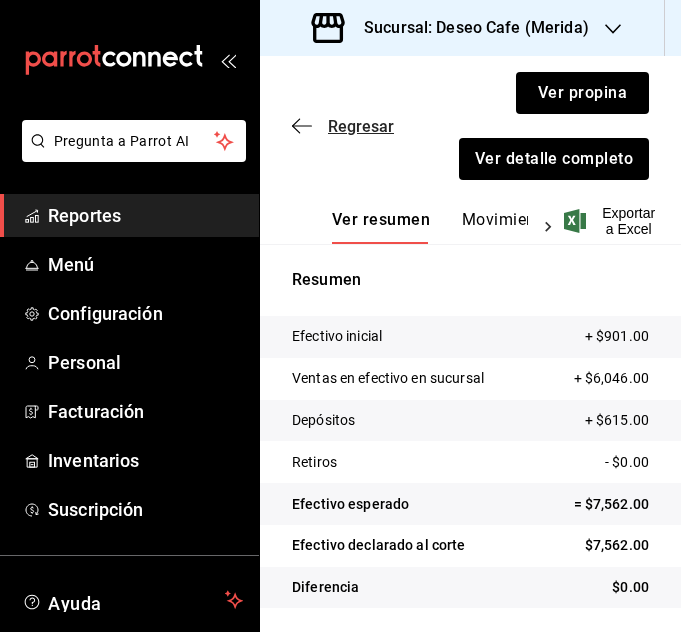click on "Regresar" at bounding box center (361, 126) 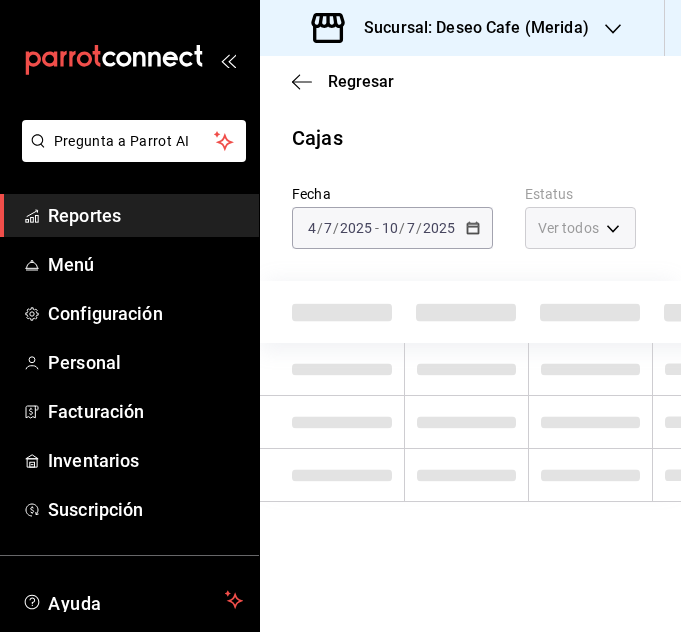 scroll, scrollTop: 13, scrollLeft: 0, axis: vertical 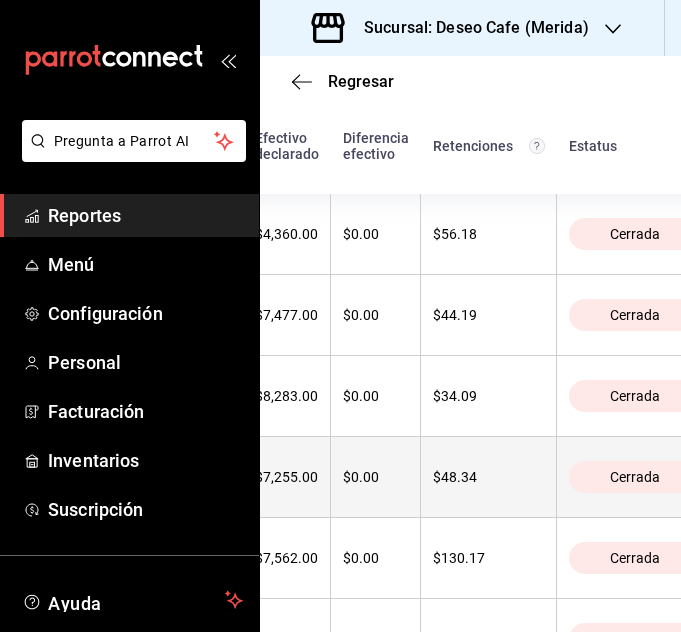 click on "Cerrada" at bounding box center [635, 477] 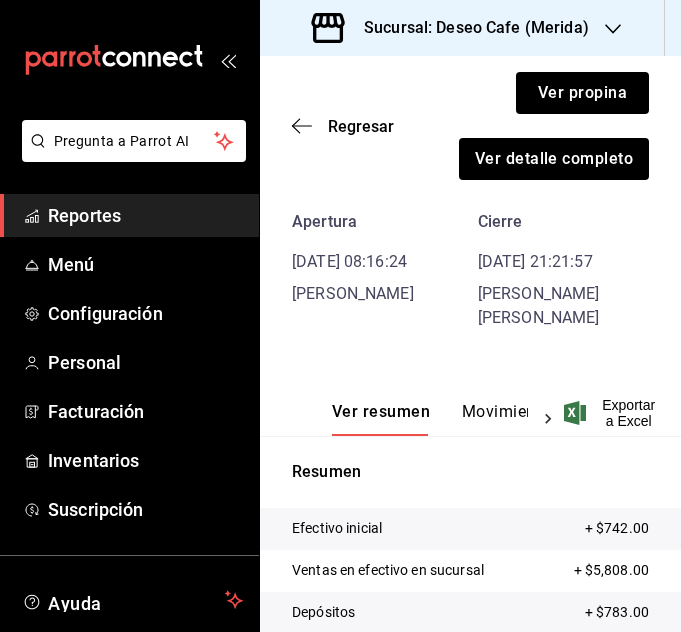 scroll, scrollTop: 171, scrollLeft: 0, axis: vertical 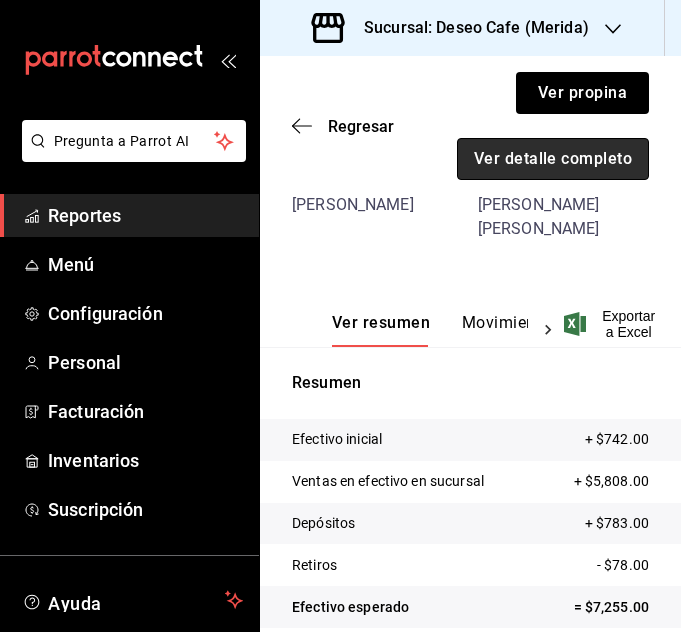 click on "Ver detalle completo" at bounding box center [553, 159] 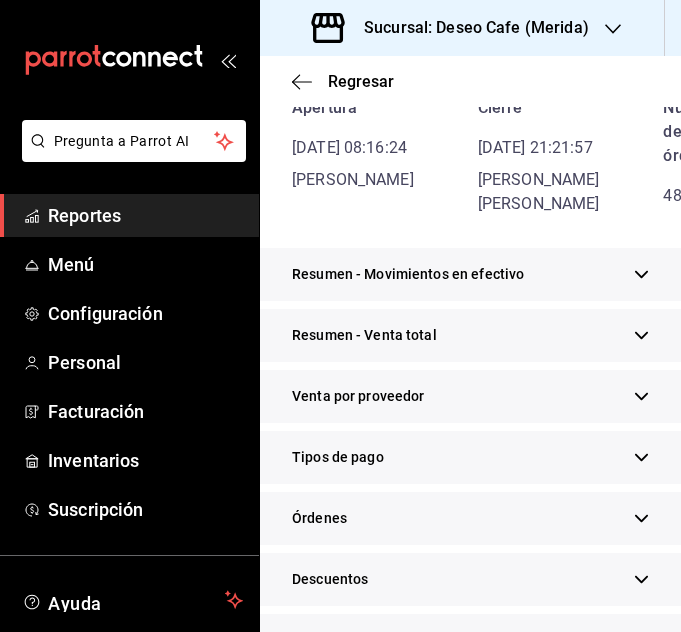 scroll, scrollTop: 680, scrollLeft: 0, axis: vertical 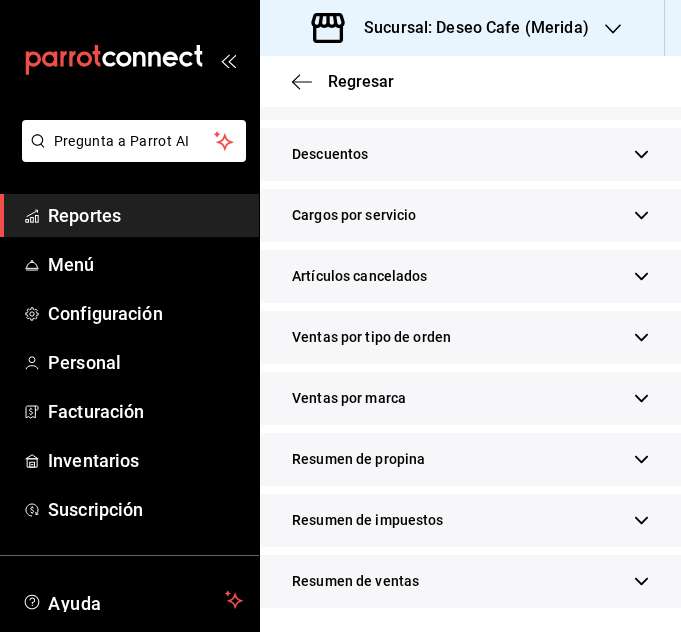 click on "Resumen de propina" at bounding box center (358, 459) 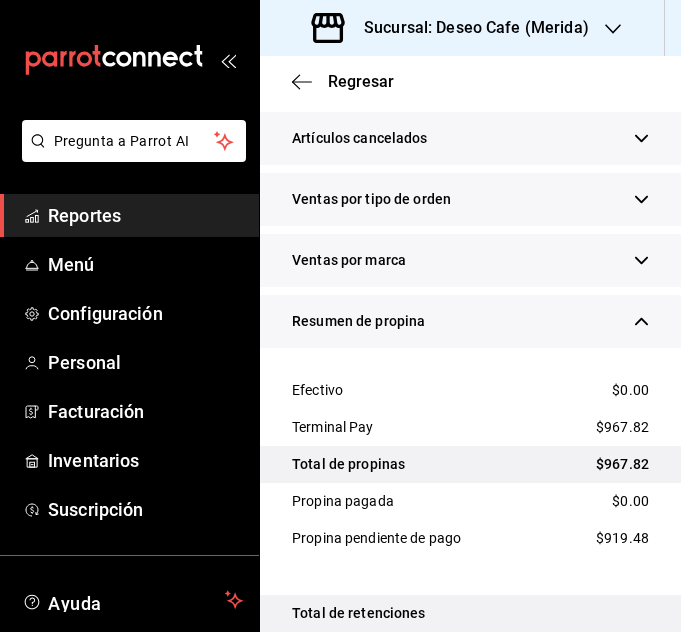scroll, scrollTop: 771, scrollLeft: 0, axis: vertical 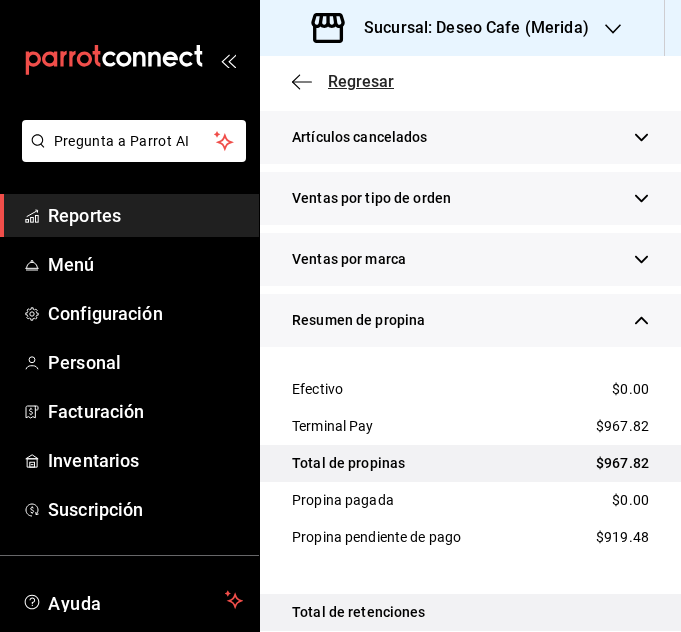 click on "Regresar" at bounding box center (361, 81) 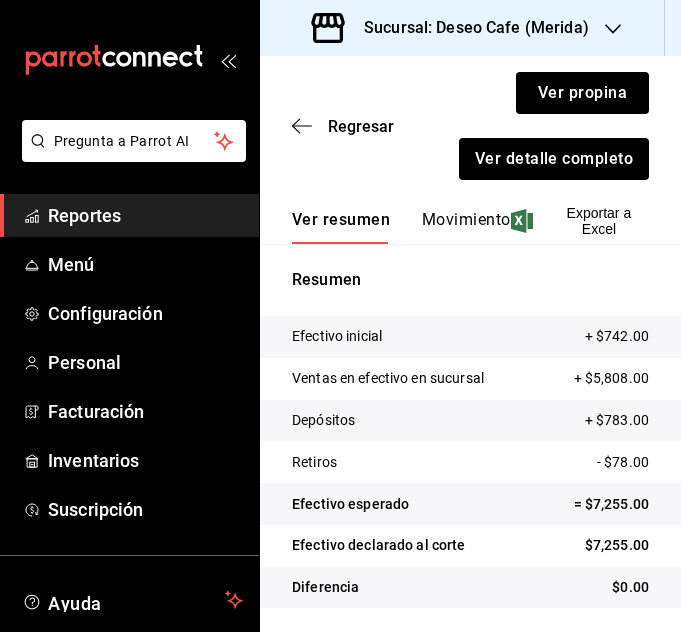 scroll, scrollTop: 274, scrollLeft: 0, axis: vertical 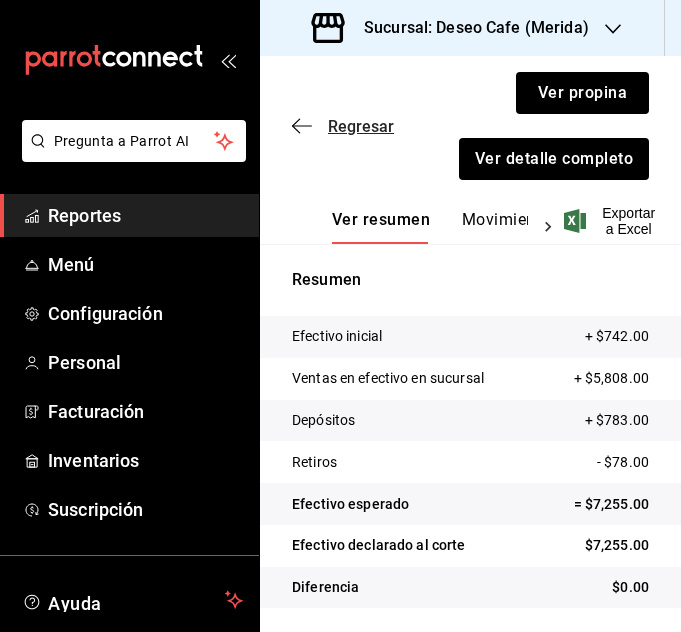 drag, startPoint x: 353, startPoint y: 144, endPoint x: 353, endPoint y: 132, distance: 12 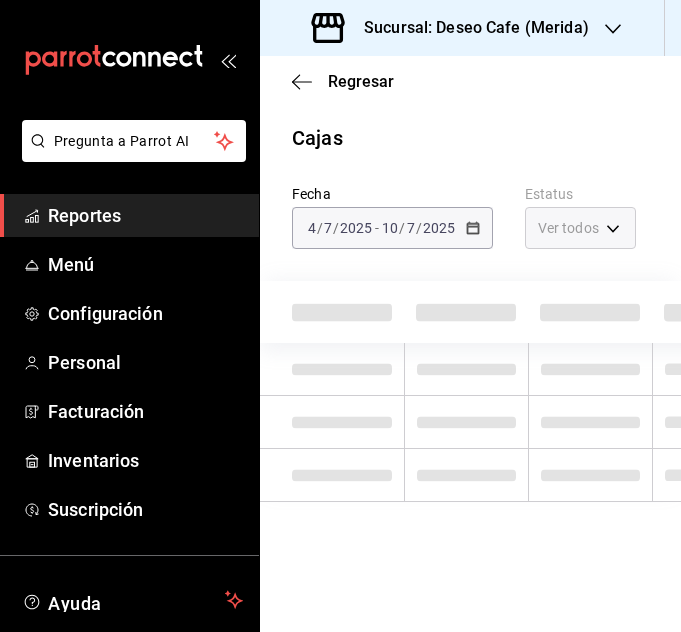 scroll, scrollTop: 13, scrollLeft: 0, axis: vertical 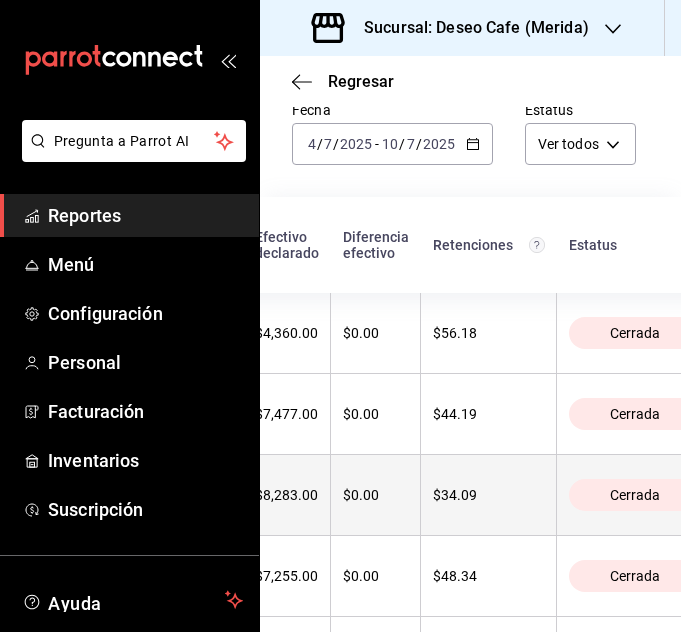 click on "Cerrada" at bounding box center (635, 495) 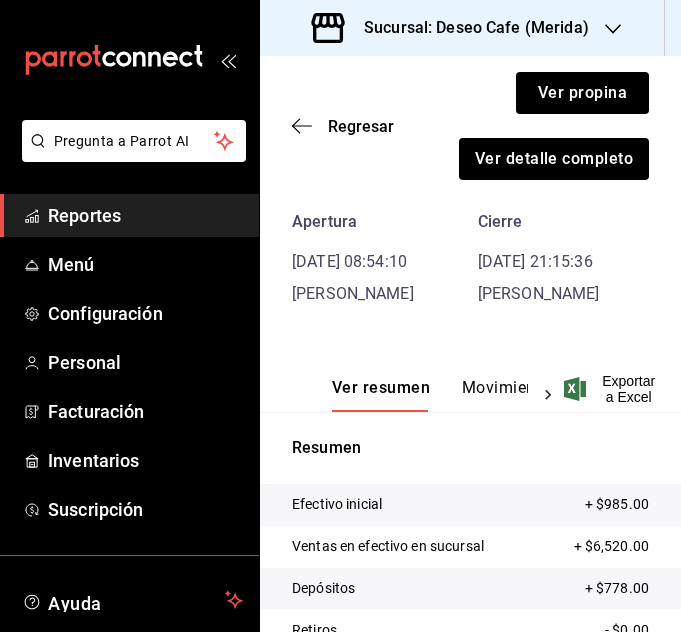 scroll, scrollTop: 171, scrollLeft: 0, axis: vertical 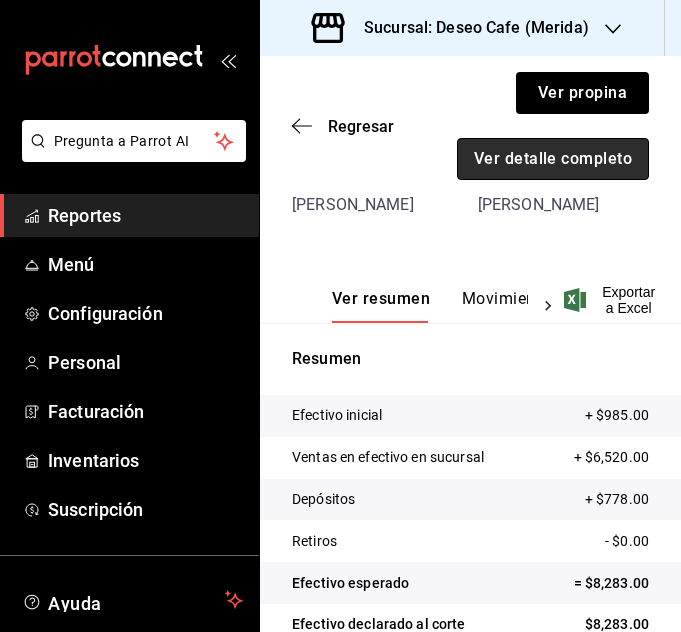 click on "Ver detalle completo" at bounding box center (553, 159) 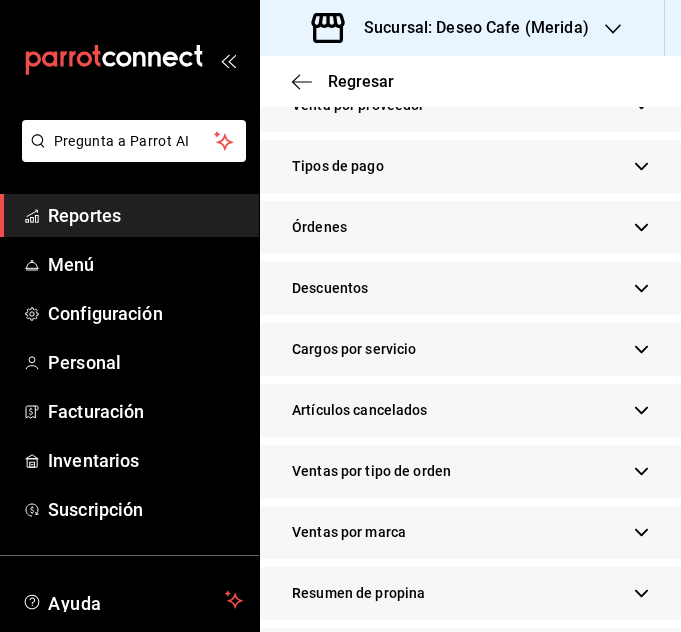 scroll, scrollTop: 656, scrollLeft: 0, axis: vertical 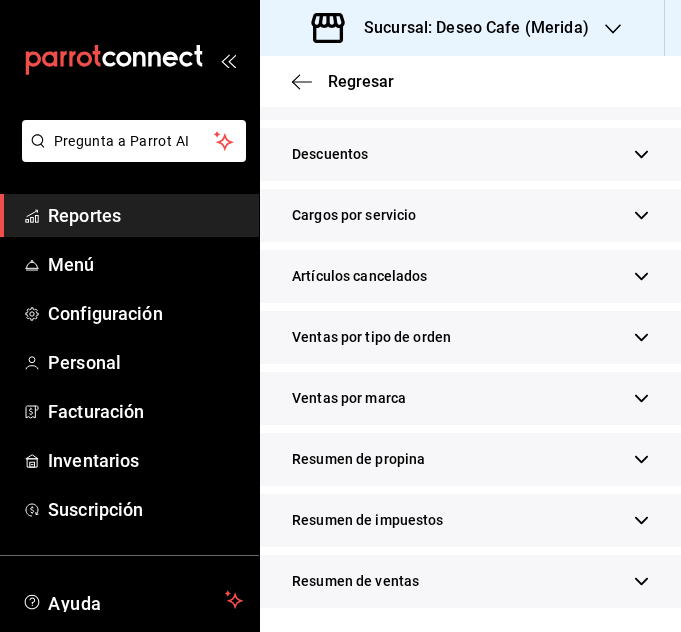 click on "Resumen de propina" at bounding box center [470, 459] 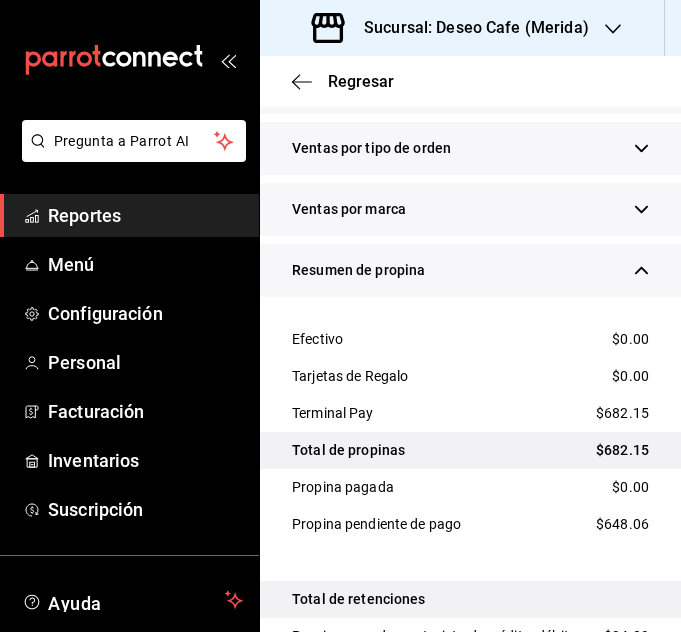 scroll, scrollTop: 815, scrollLeft: 0, axis: vertical 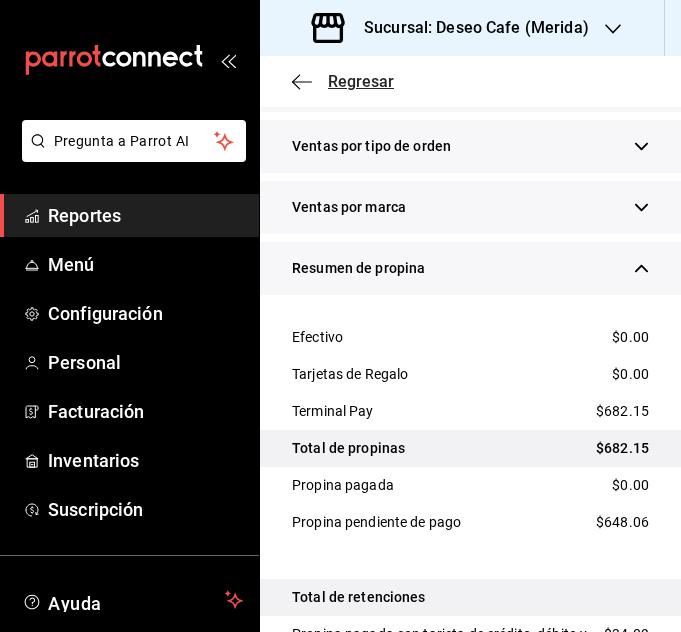 click on "Regresar" at bounding box center [470, 81] 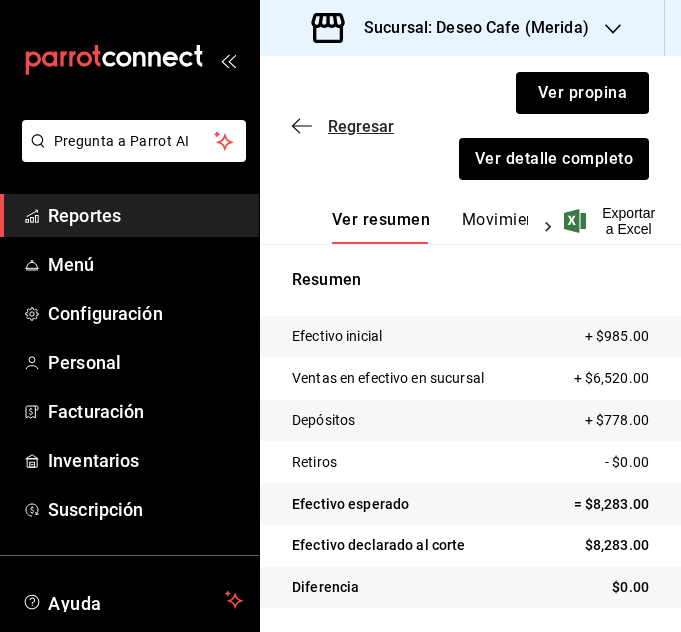 click on "Regresar" at bounding box center [361, 126] 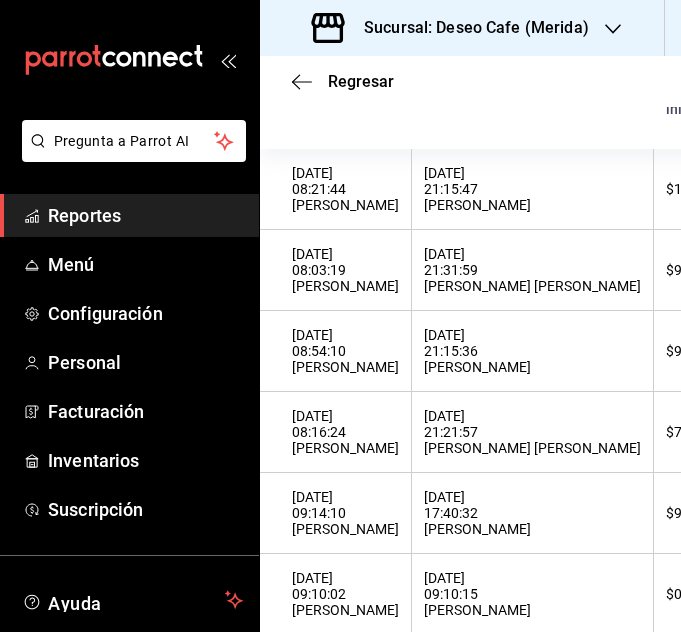 scroll, scrollTop: 223, scrollLeft: 0, axis: vertical 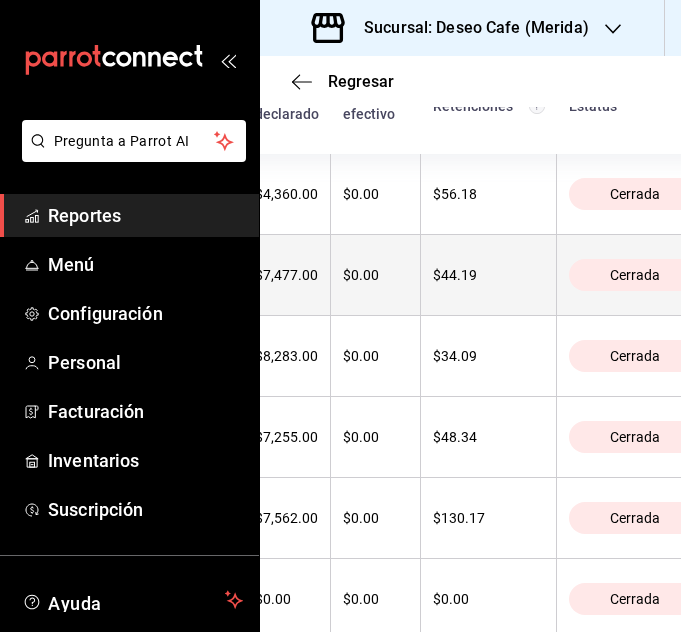 click on "Cerrada" at bounding box center (635, 275) 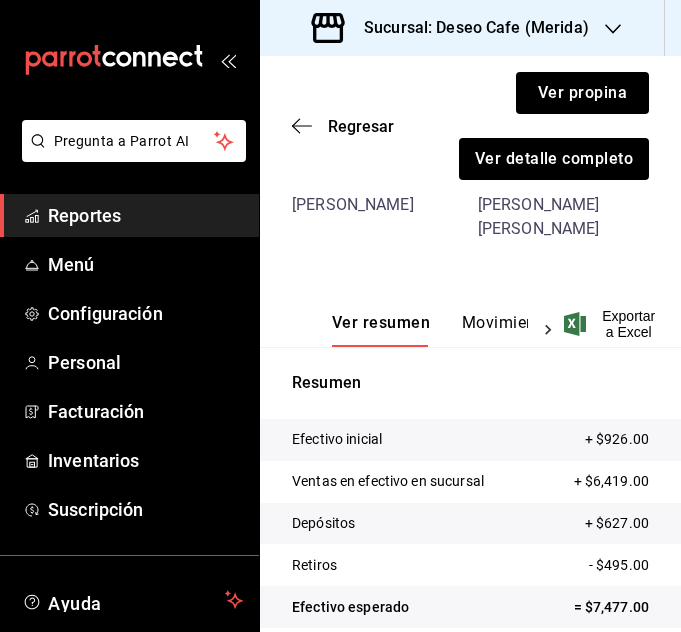 scroll, scrollTop: 274, scrollLeft: 0, axis: vertical 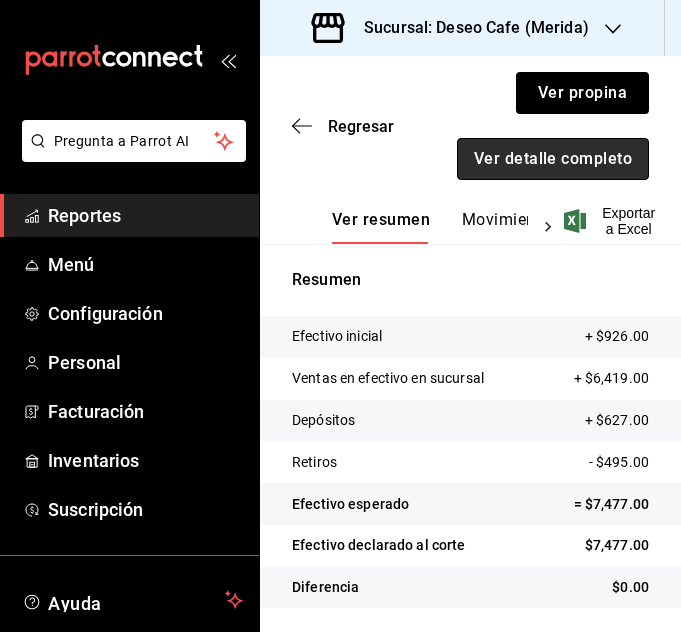 click on "Ver detalle completo" at bounding box center [553, 159] 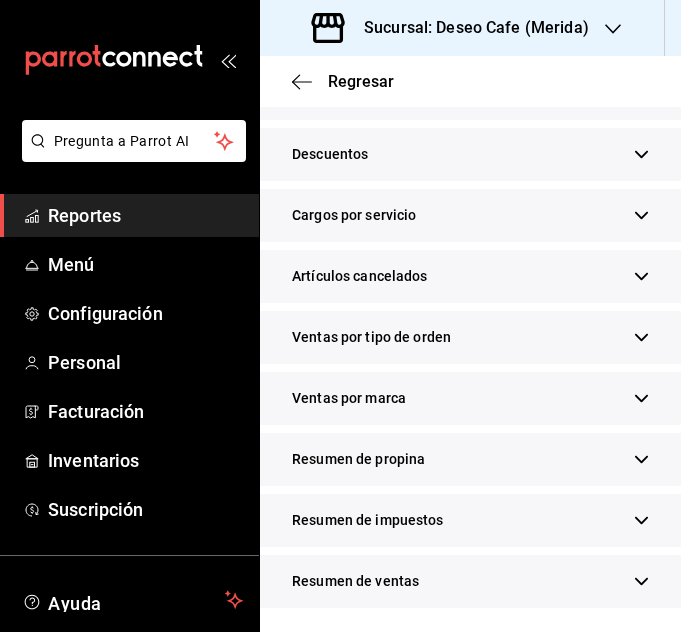 scroll, scrollTop: 680, scrollLeft: 0, axis: vertical 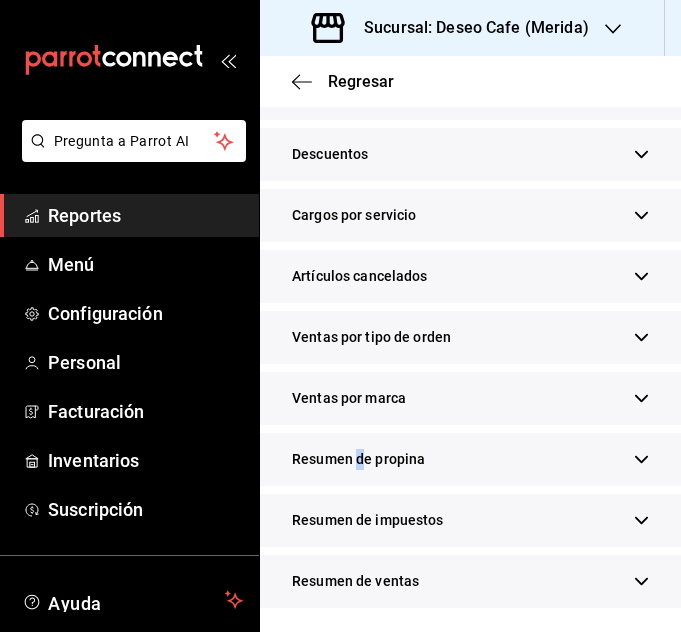 click on "Resumen de propina" at bounding box center (358, 459) 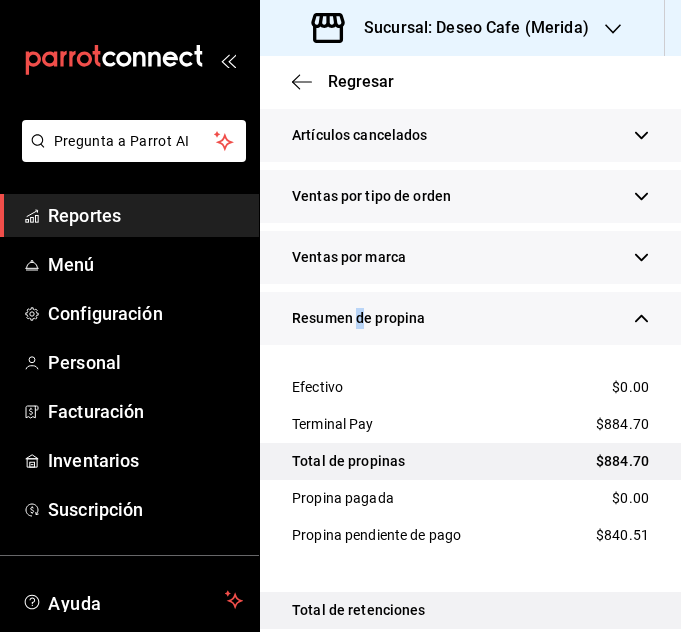 scroll, scrollTop: 775, scrollLeft: 0, axis: vertical 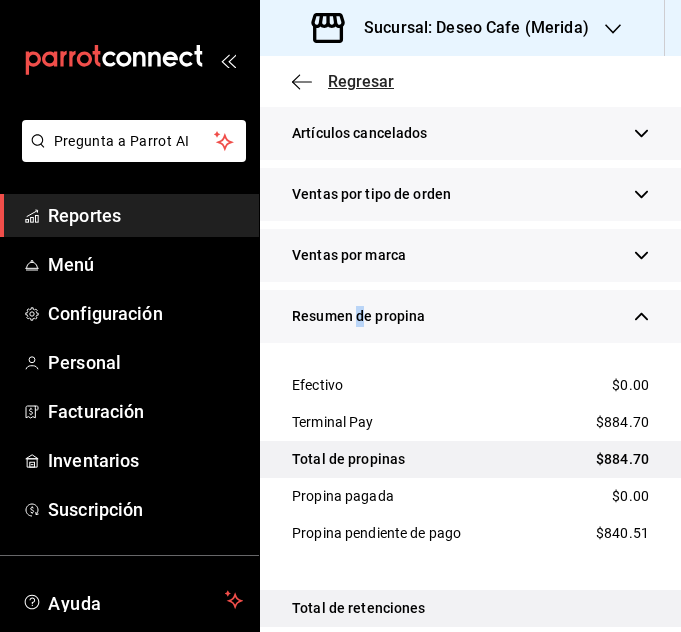 click on "Regresar" at bounding box center [361, 81] 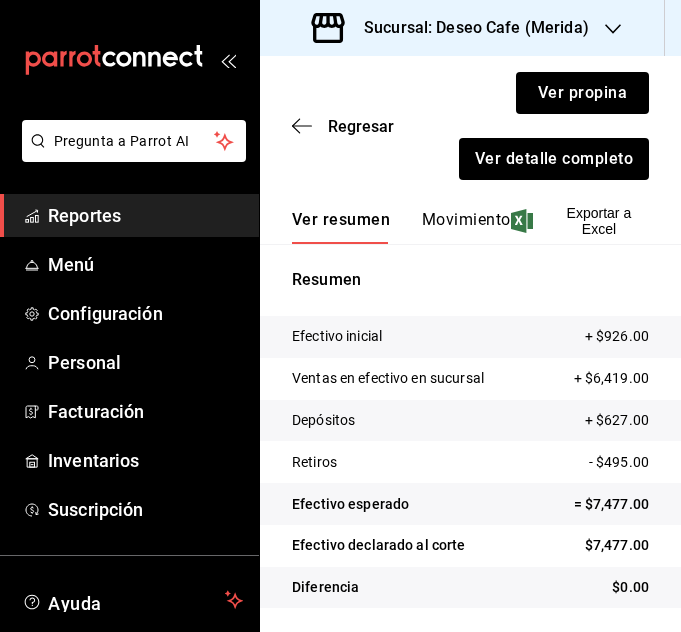 scroll, scrollTop: 274, scrollLeft: 0, axis: vertical 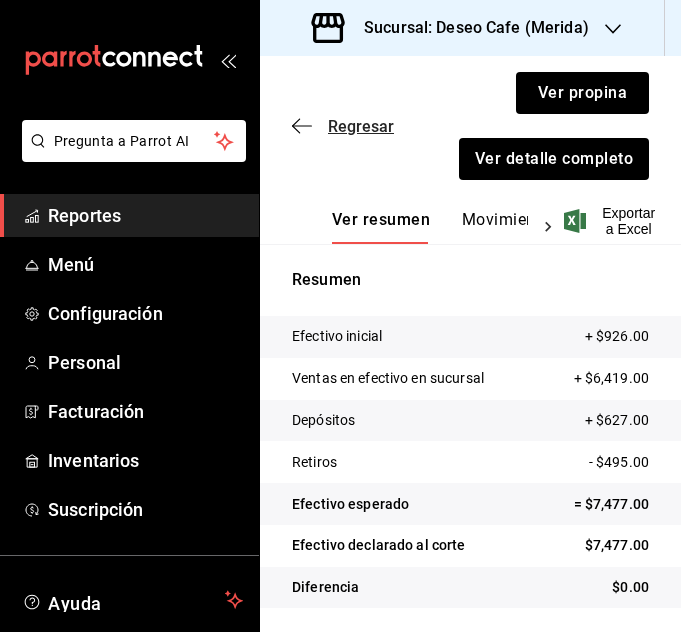 click on "Regresar" at bounding box center (361, 126) 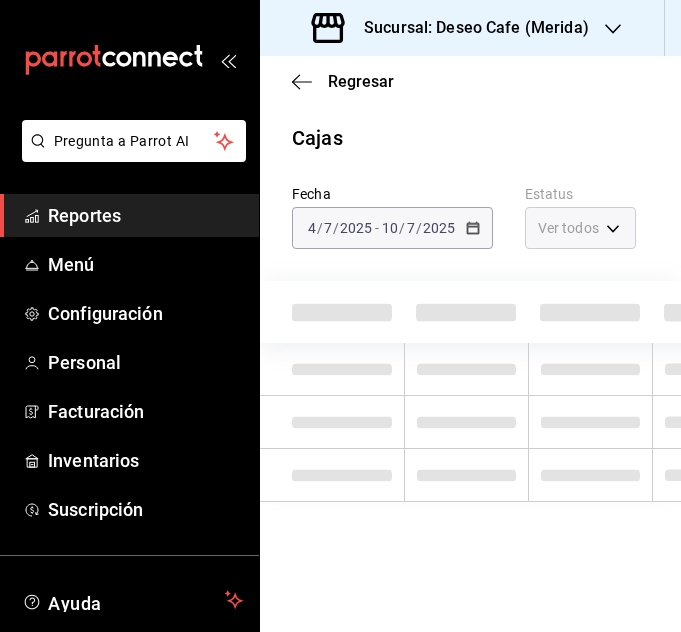 scroll, scrollTop: 13, scrollLeft: 0, axis: vertical 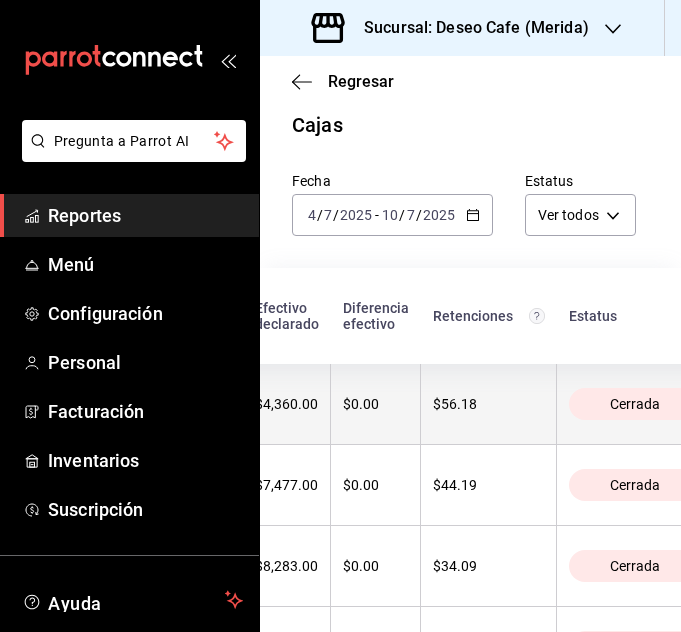 click on "Cerrada" at bounding box center [635, 404] 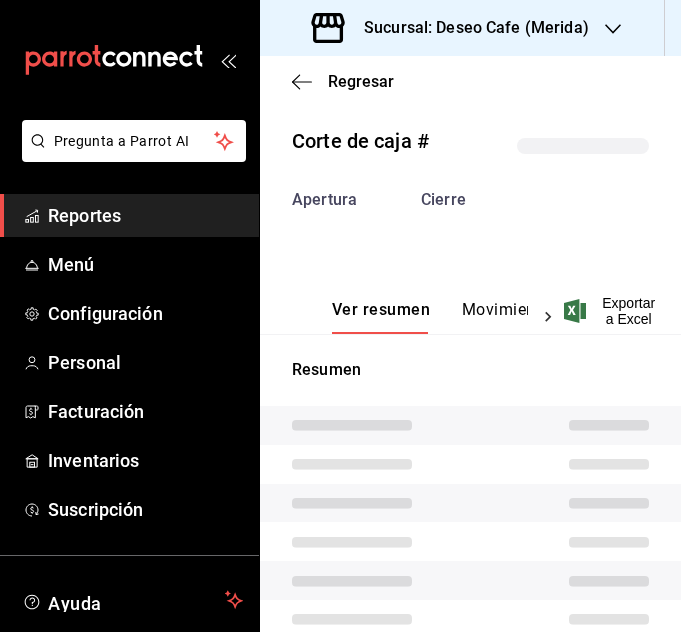 scroll, scrollTop: 102, scrollLeft: 0, axis: vertical 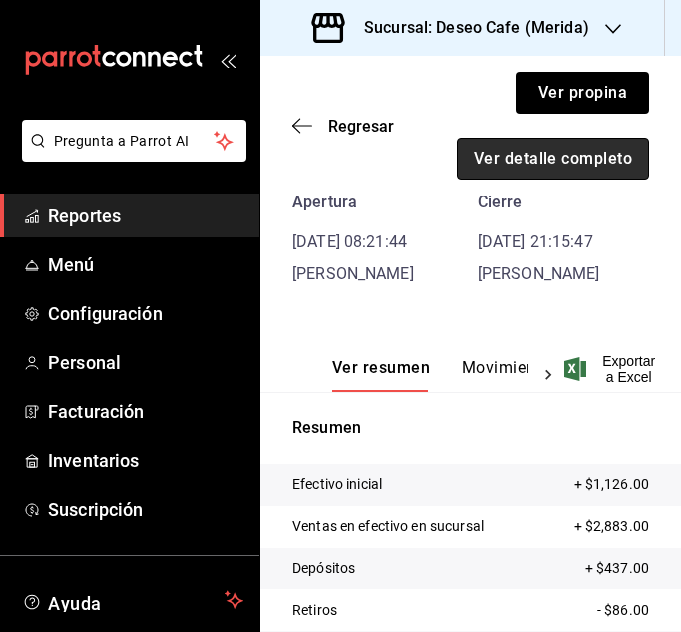 click on "Ver detalle completo" at bounding box center (553, 159) 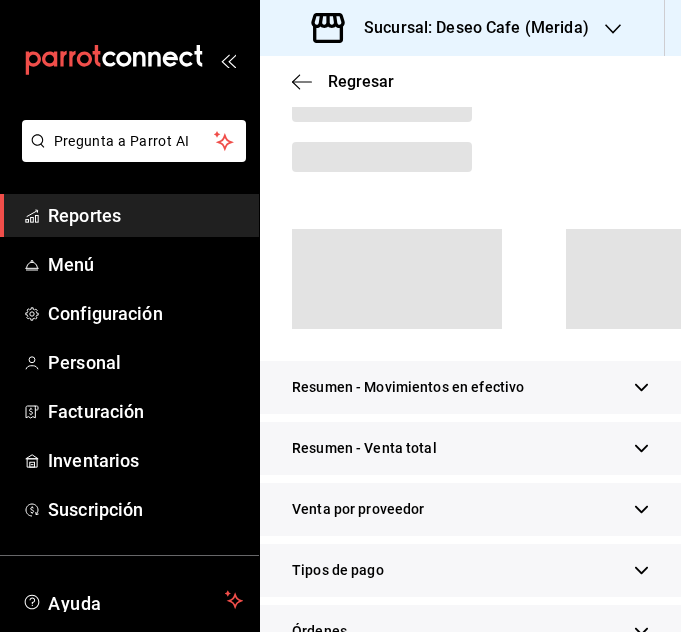 scroll, scrollTop: 656, scrollLeft: 0, axis: vertical 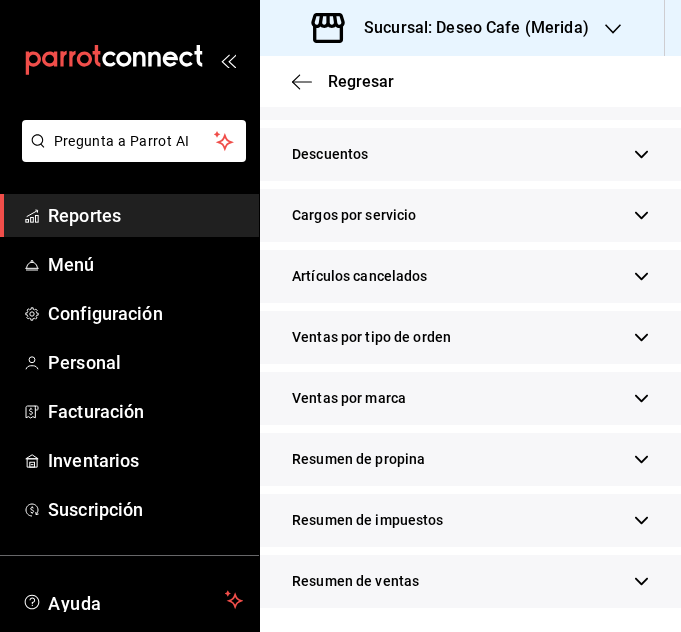 click on "Resumen de propina" at bounding box center (470, 459) 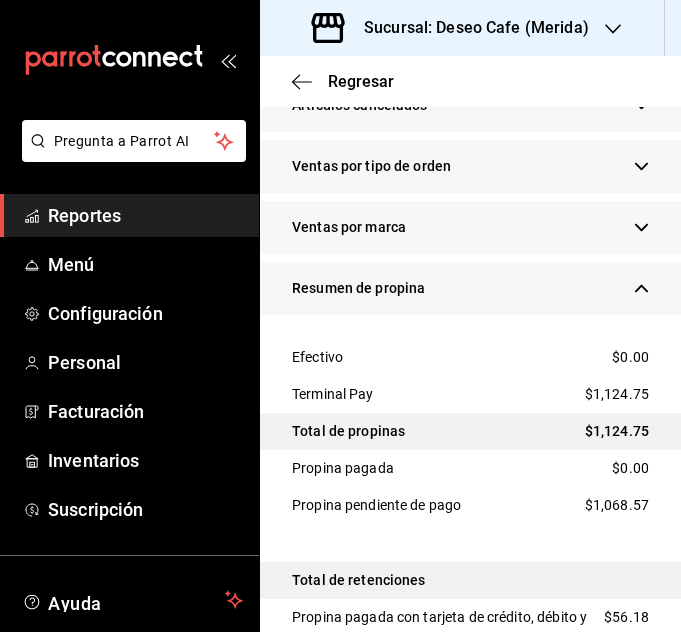 scroll, scrollTop: 798, scrollLeft: 0, axis: vertical 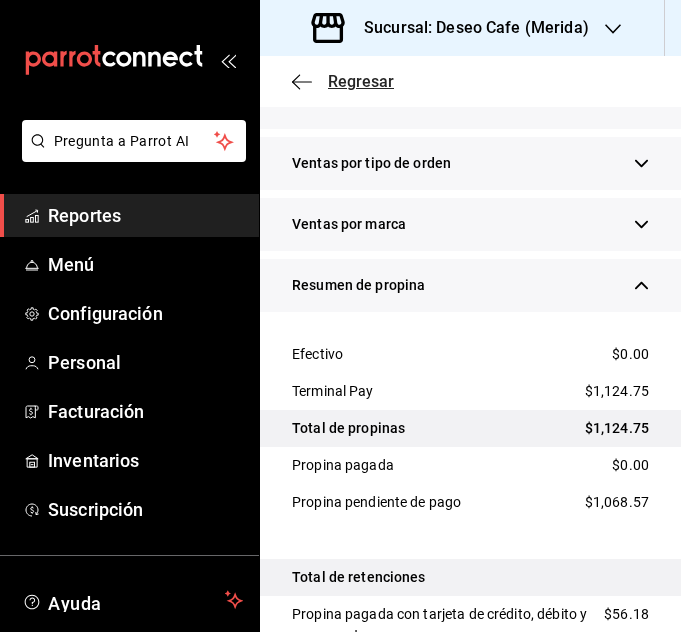 click on "Regresar" at bounding box center [361, 81] 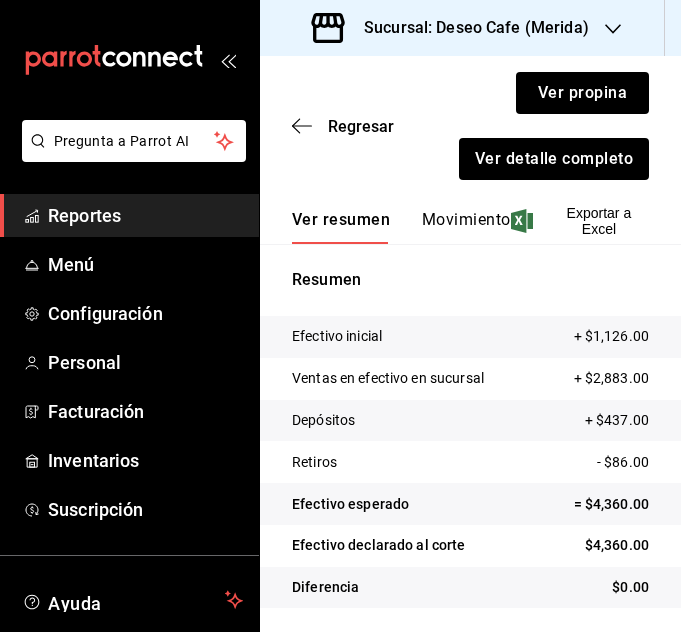 scroll, scrollTop: 250, scrollLeft: 0, axis: vertical 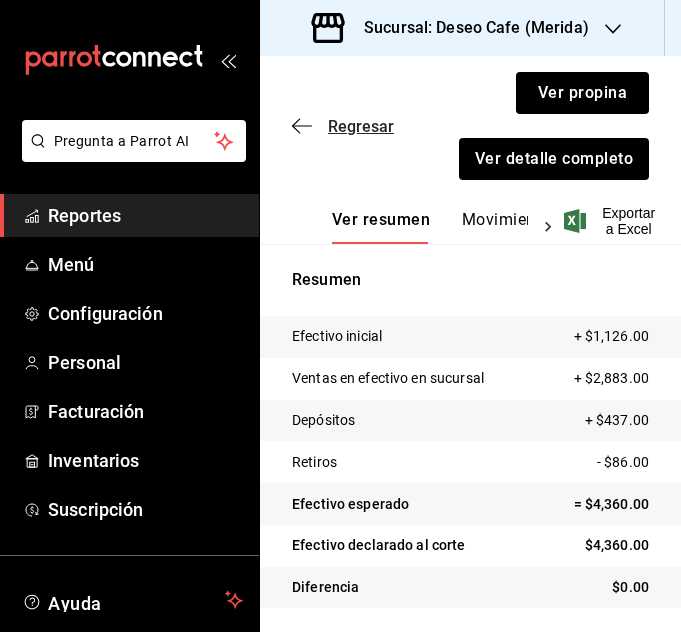 click on "Regresar" at bounding box center [361, 126] 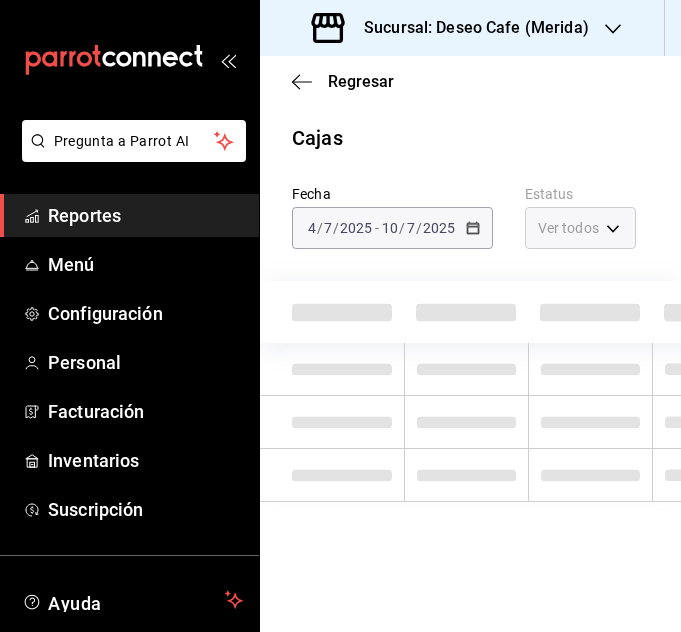 scroll, scrollTop: 13, scrollLeft: 0, axis: vertical 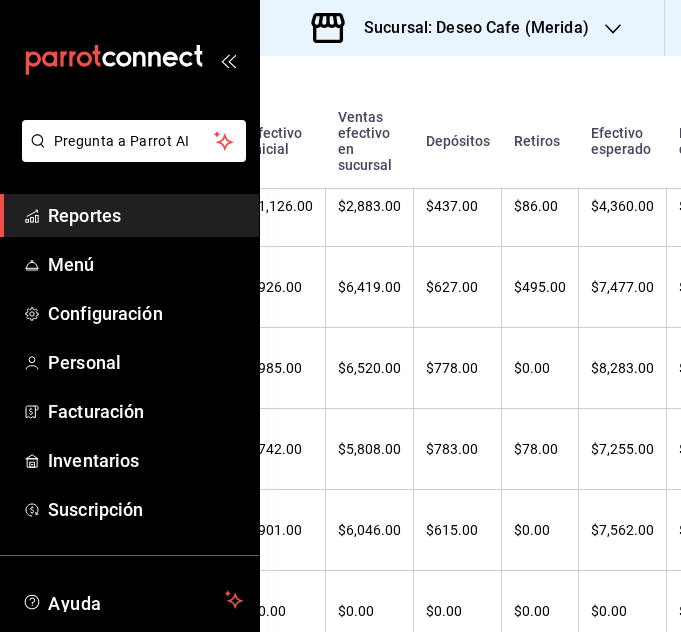 click 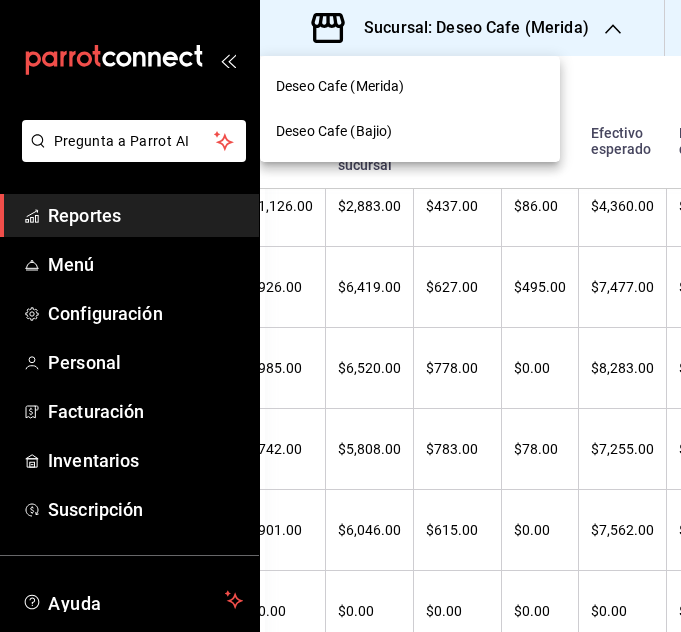 click on "Deseo Cafe (Merida)" at bounding box center (410, 86) 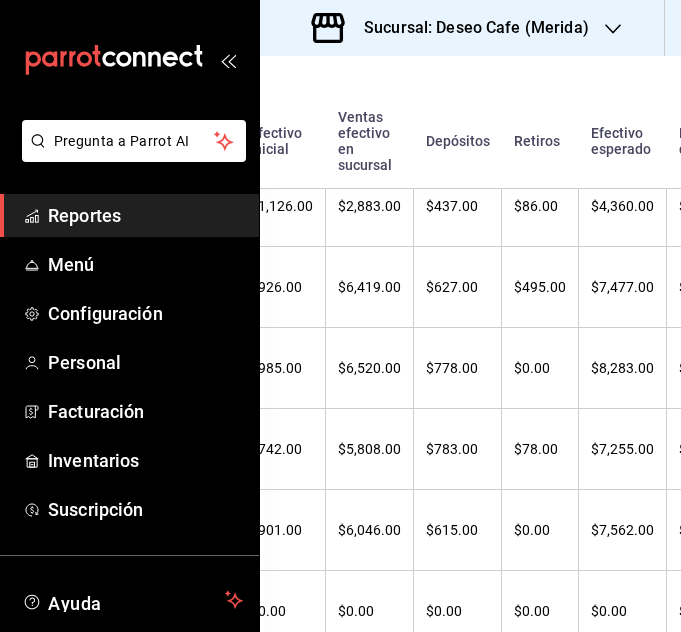 click 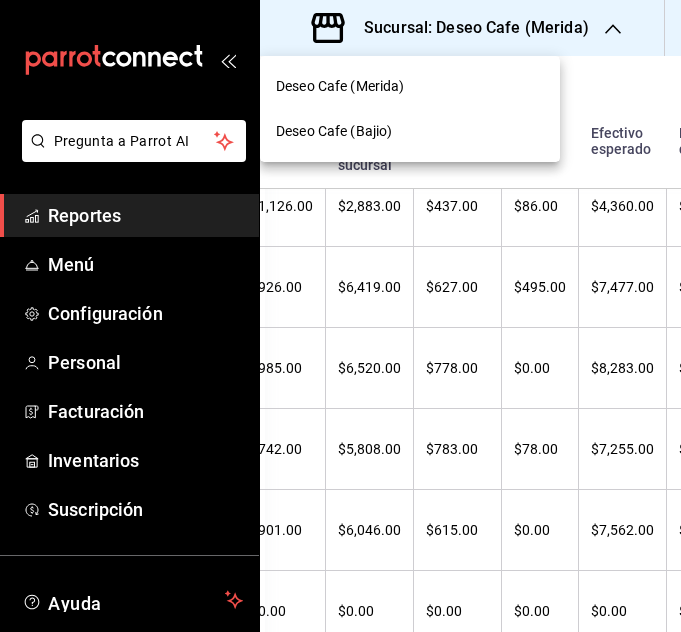 click on "Deseo Cafe (Bajio)" at bounding box center (410, 131) 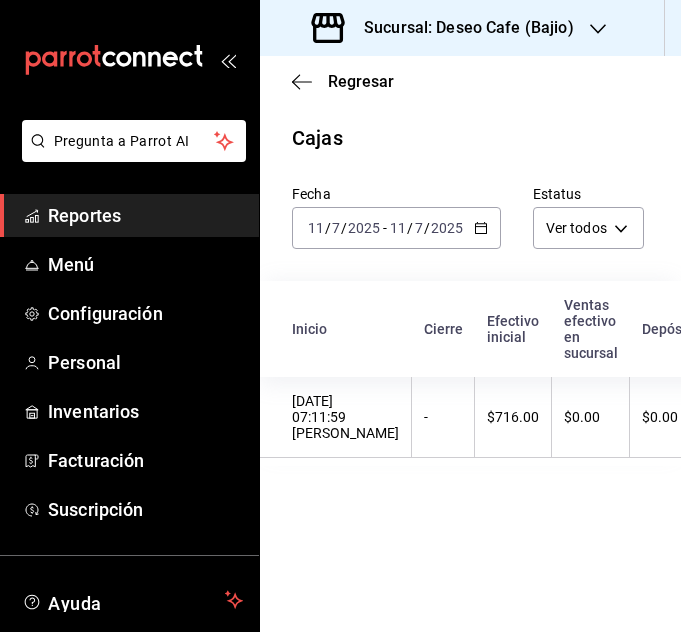 click 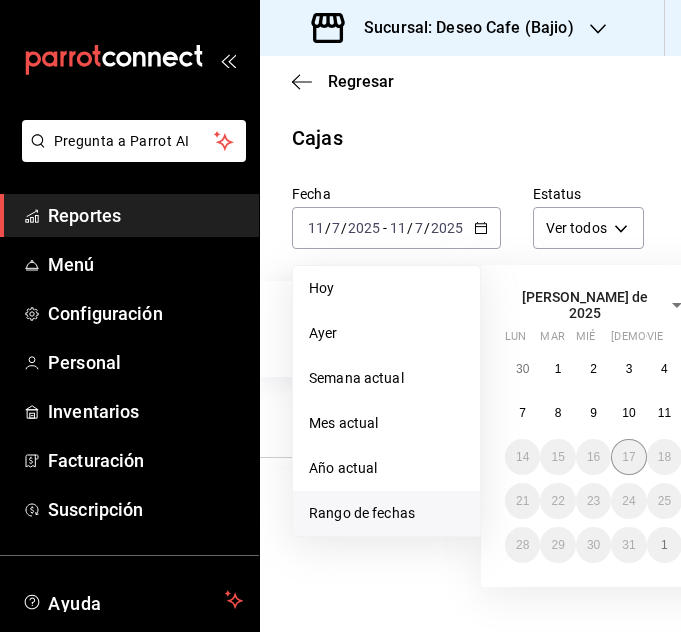 scroll, scrollTop: 0, scrollLeft: 150, axis: horizontal 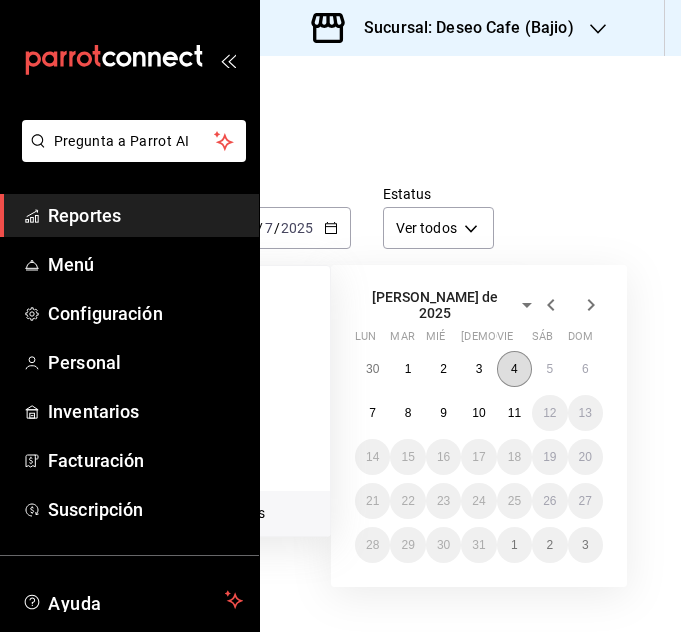 click on "4" at bounding box center (514, 369) 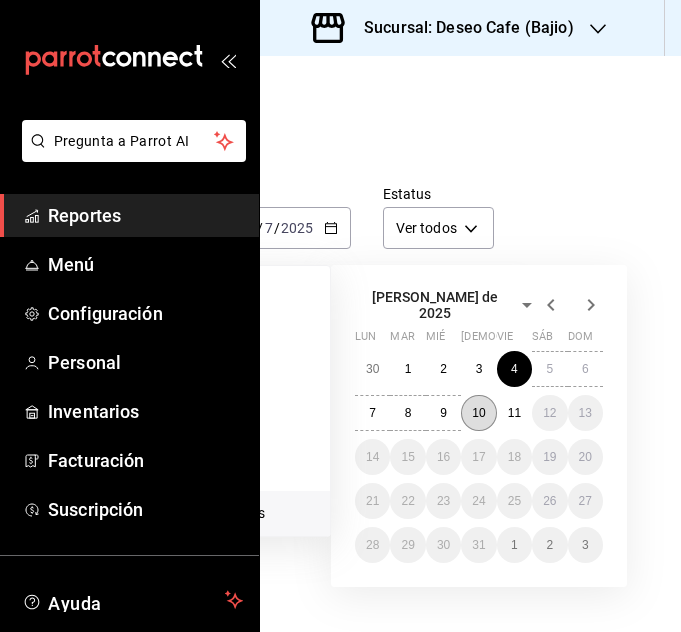 click on "10" at bounding box center [478, 413] 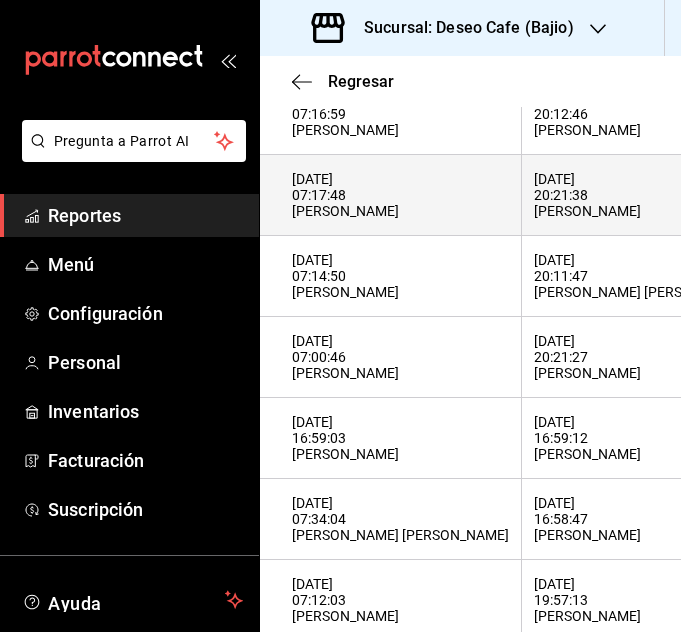 scroll, scrollTop: 283, scrollLeft: 0, axis: vertical 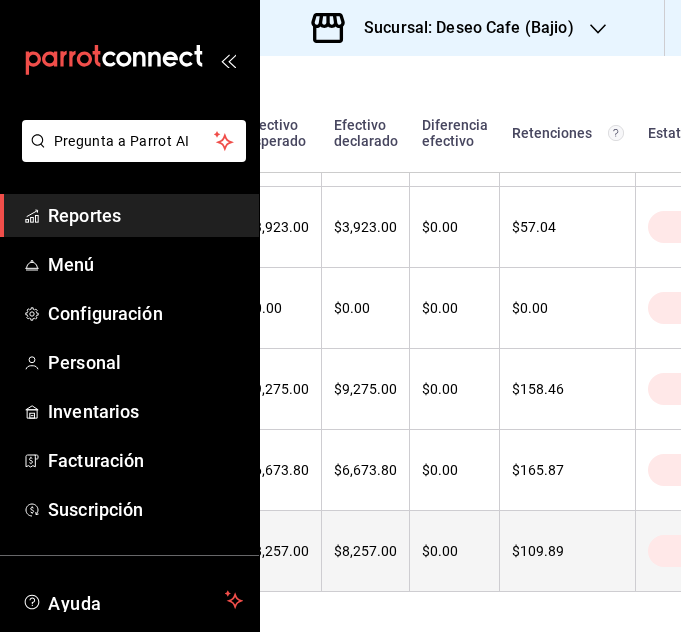 click on "Cerrada" at bounding box center [714, 551] 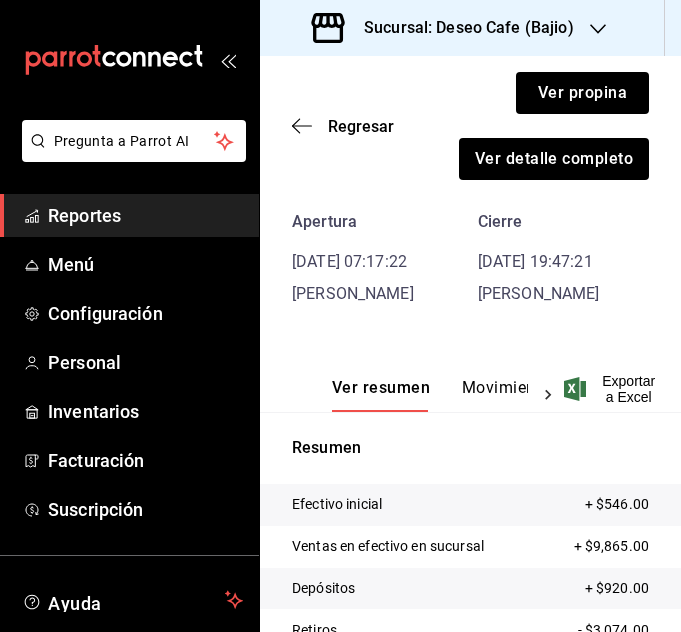 scroll, scrollTop: 171, scrollLeft: 0, axis: vertical 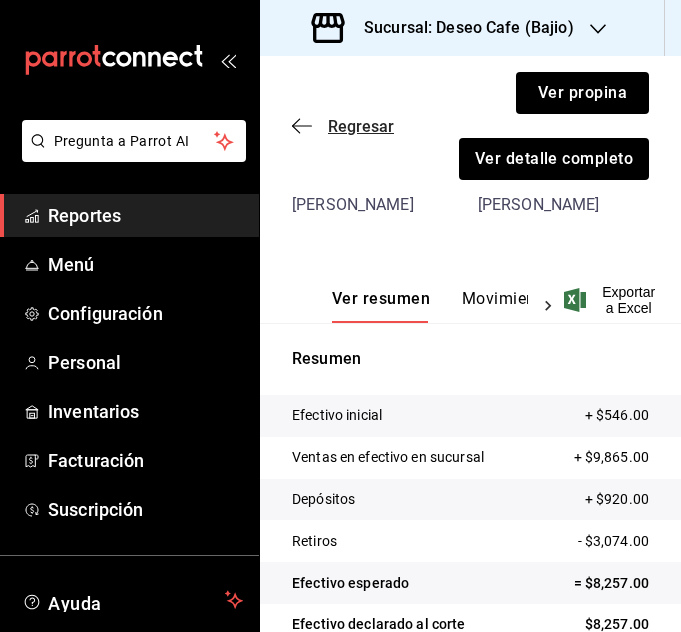 click on "Regresar" at bounding box center [361, 126] 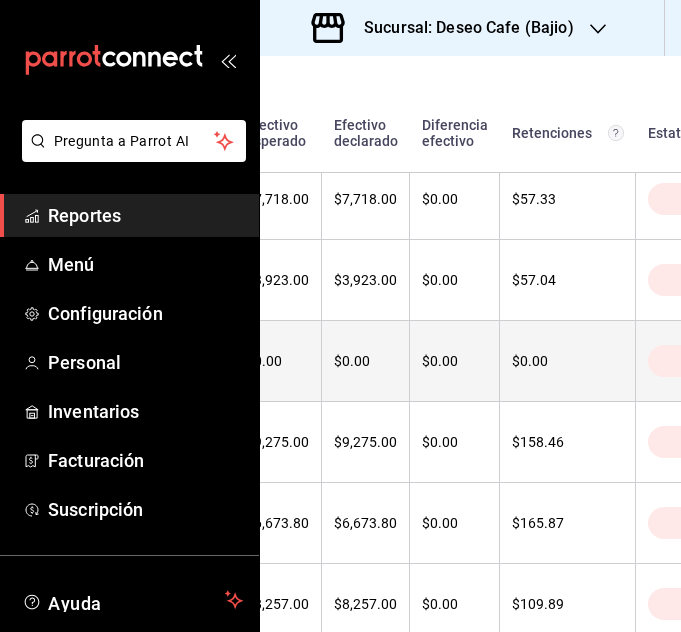 scroll, scrollTop: 592, scrollLeft: 879, axis: both 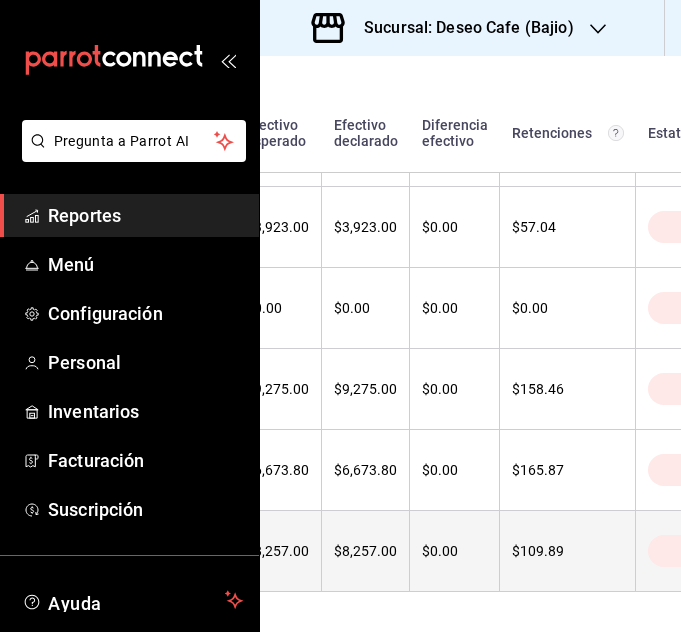 click on "Cerrada" at bounding box center (714, 551) 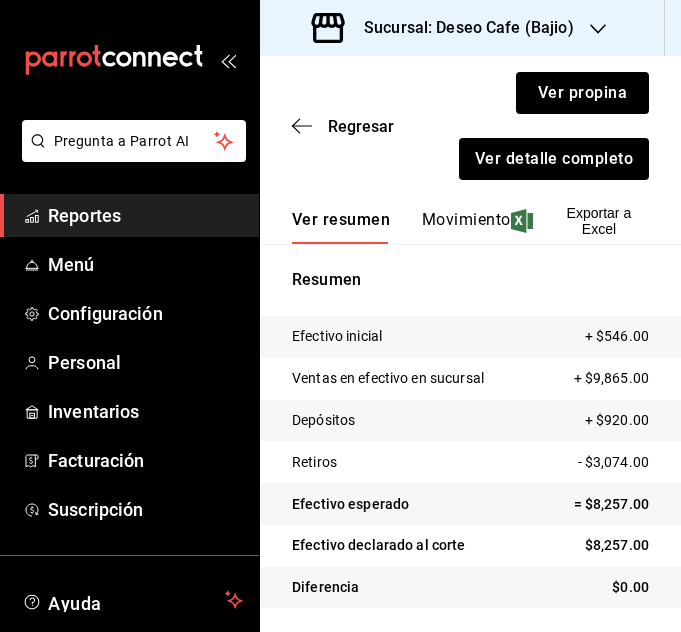 scroll, scrollTop: 171, scrollLeft: 0, axis: vertical 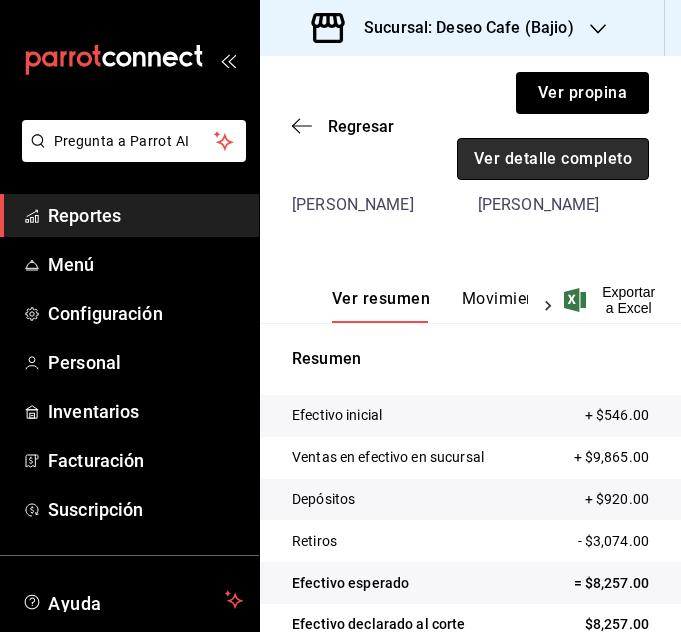 click on "Ver detalle completo" at bounding box center [553, 159] 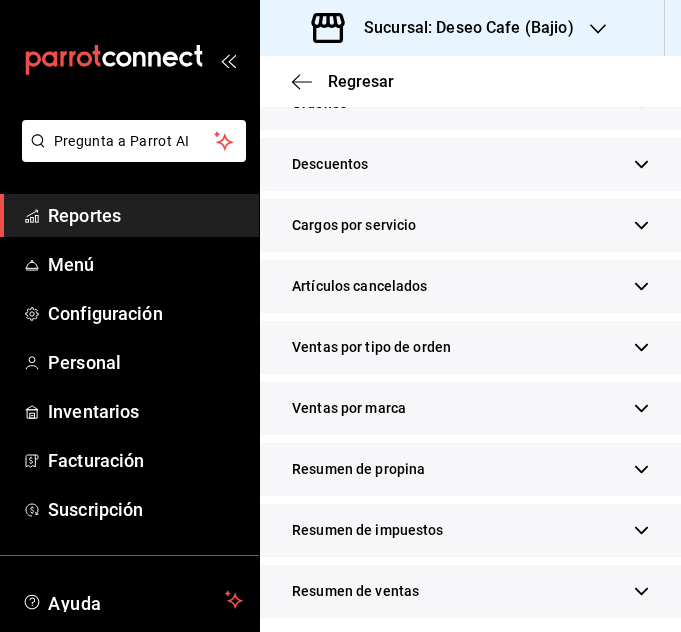 scroll, scrollTop: 717, scrollLeft: 0, axis: vertical 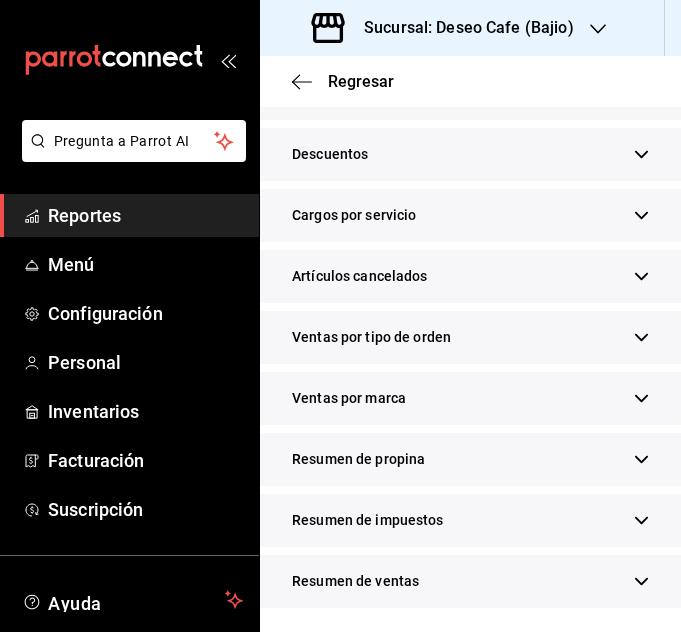 click on "Resumen de impuestos" at bounding box center (470, 520) 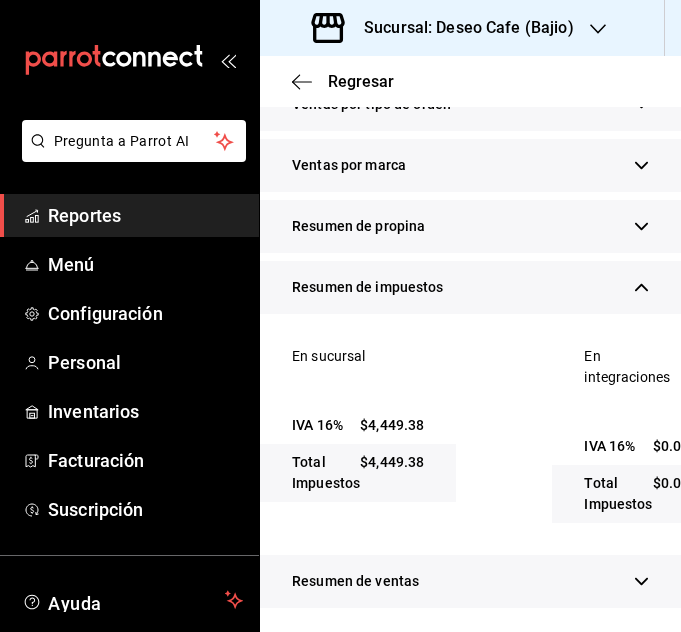 scroll, scrollTop: 931, scrollLeft: 0, axis: vertical 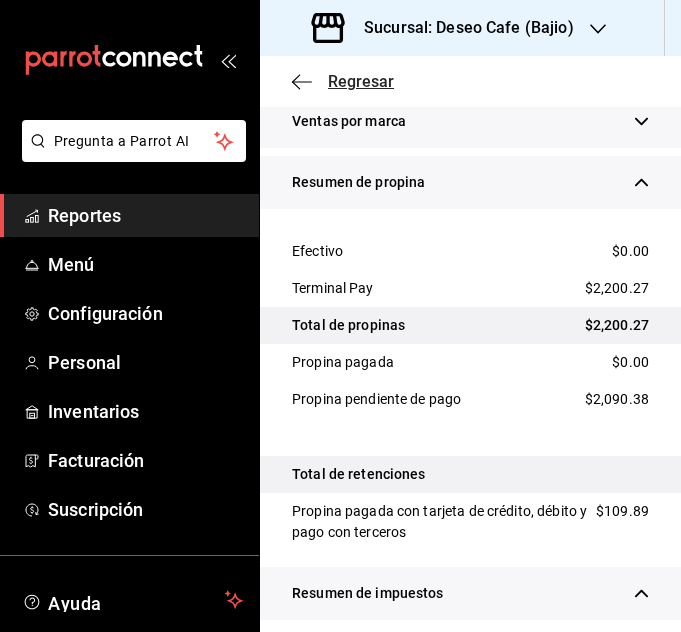 click on "Regresar" at bounding box center [361, 81] 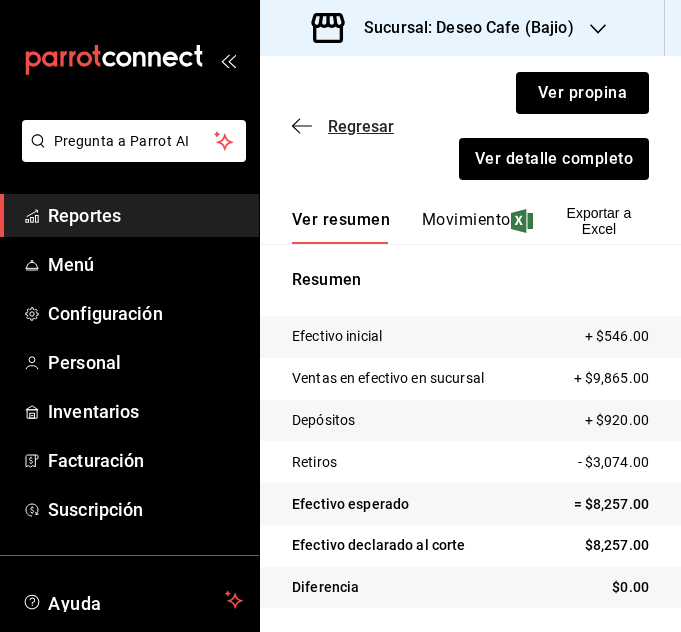 scroll, scrollTop: 250, scrollLeft: 0, axis: vertical 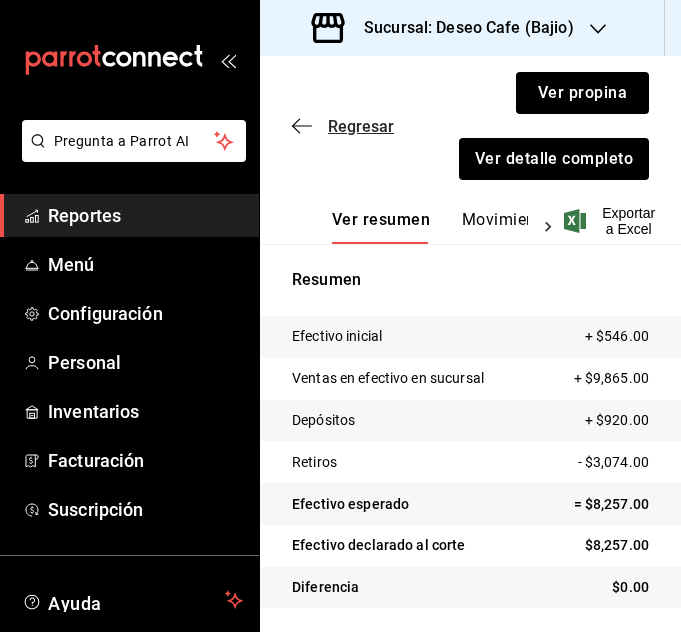 click on "Regresar" at bounding box center (361, 126) 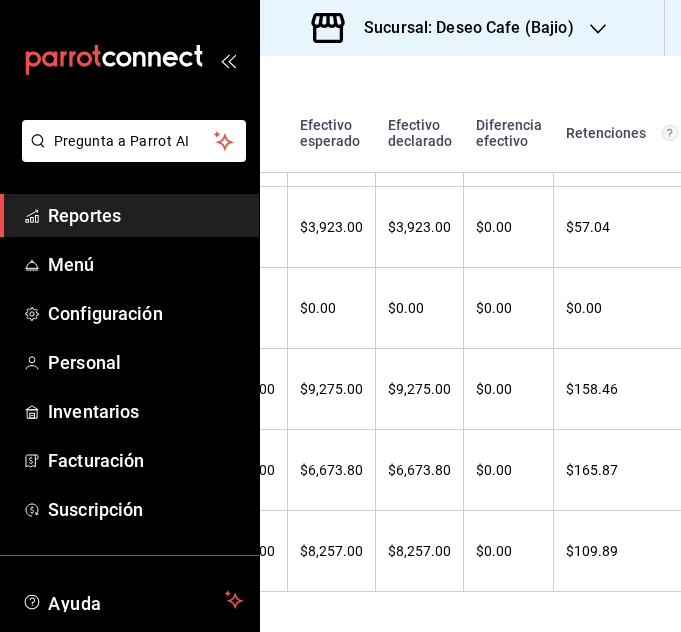 scroll, scrollTop: 592, scrollLeft: 879, axis: both 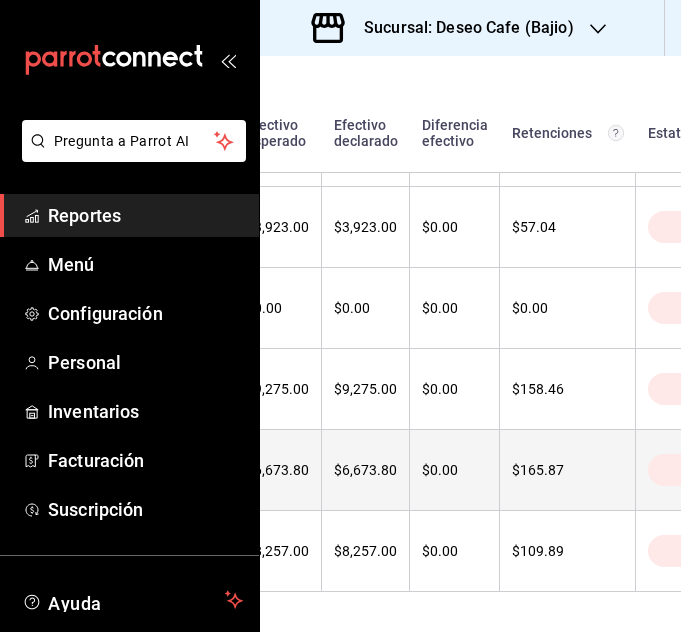 click on "Cerrada" at bounding box center [714, 470] 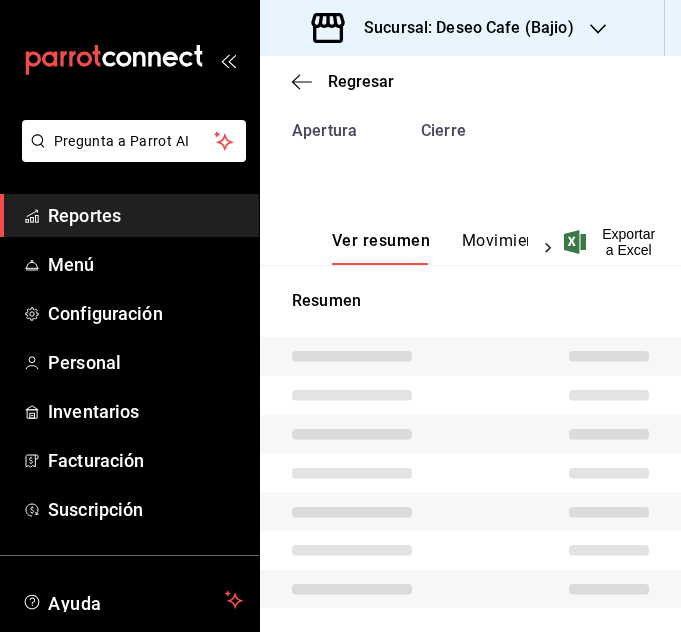 scroll, scrollTop: 171, scrollLeft: 0, axis: vertical 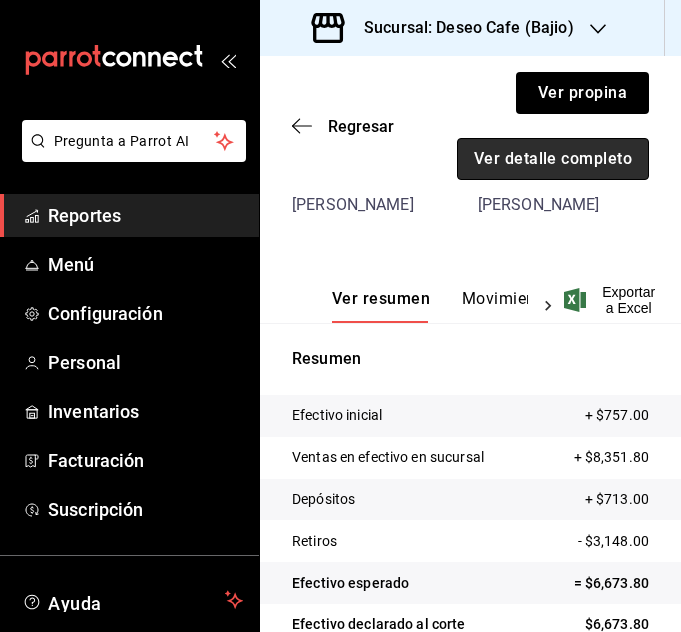 click on "Ver detalle completo" at bounding box center [553, 159] 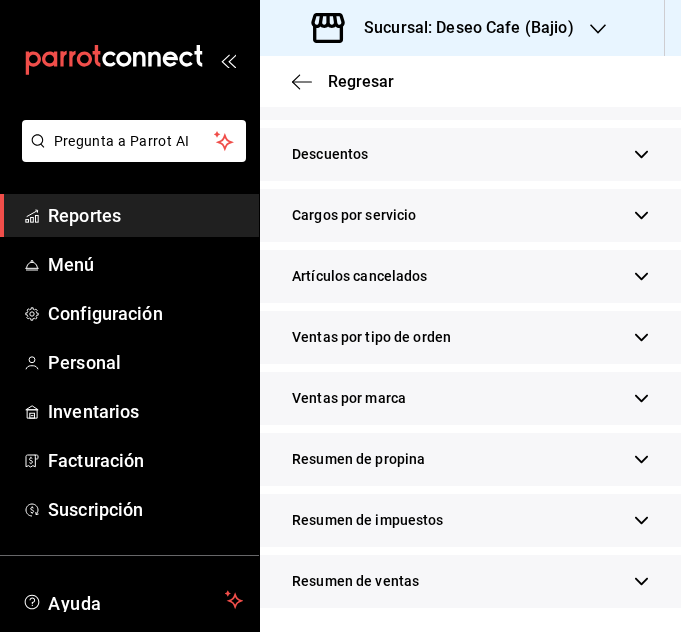 scroll, scrollTop: 717, scrollLeft: 0, axis: vertical 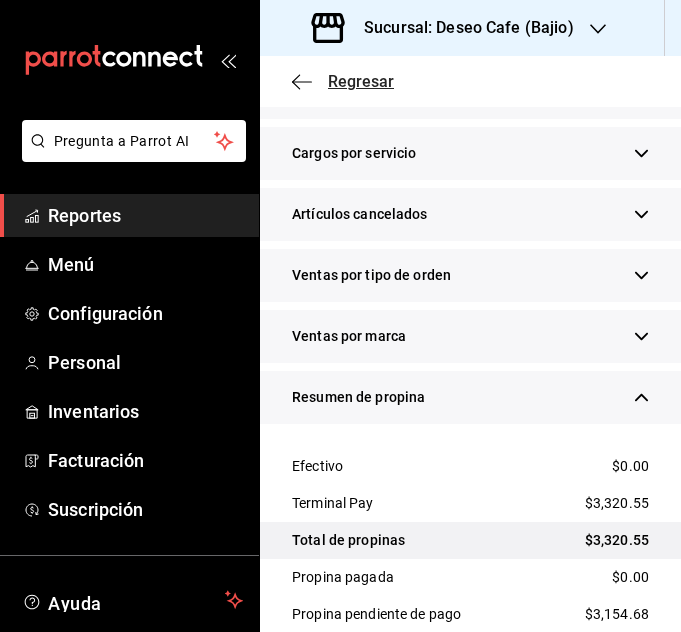 click on "Regresar" at bounding box center (361, 81) 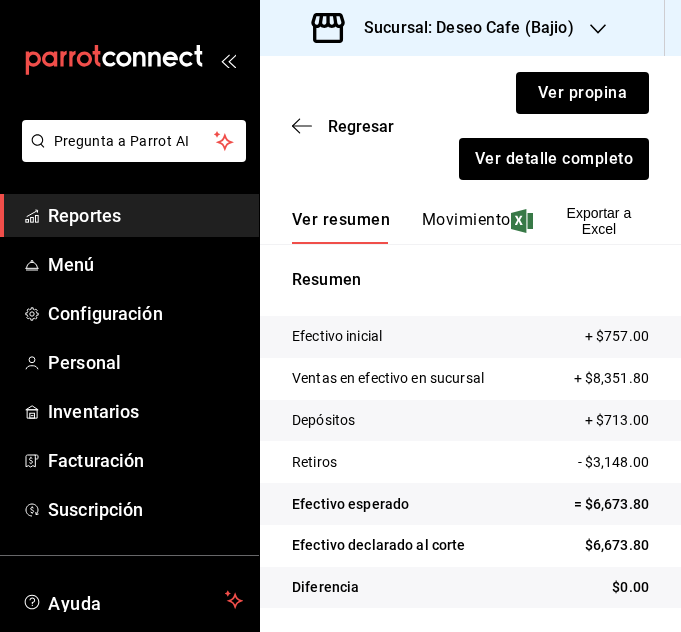 scroll, scrollTop: 250, scrollLeft: 0, axis: vertical 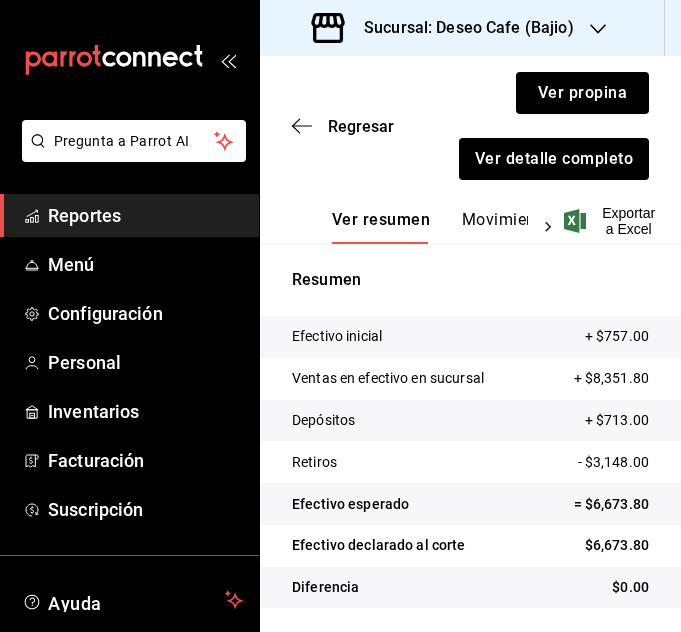 click on "Regresar Ver propina Ver detalle completo" at bounding box center [470, 126] 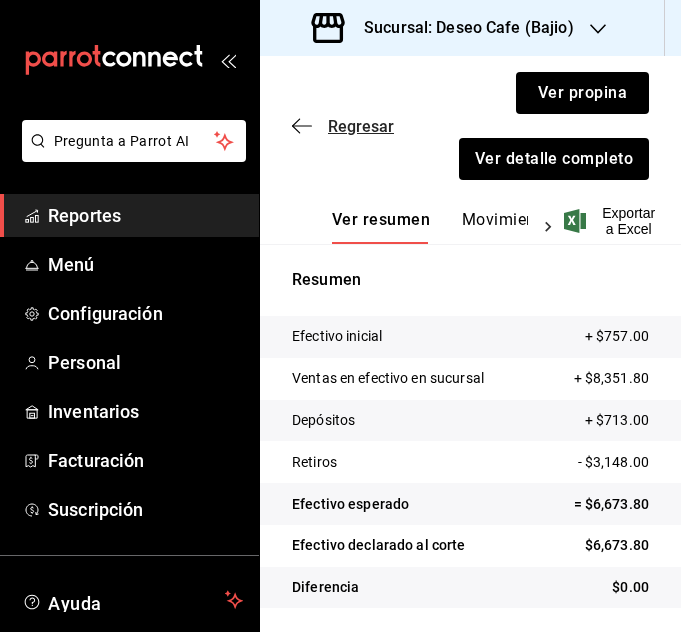 click on "Regresar" at bounding box center (361, 126) 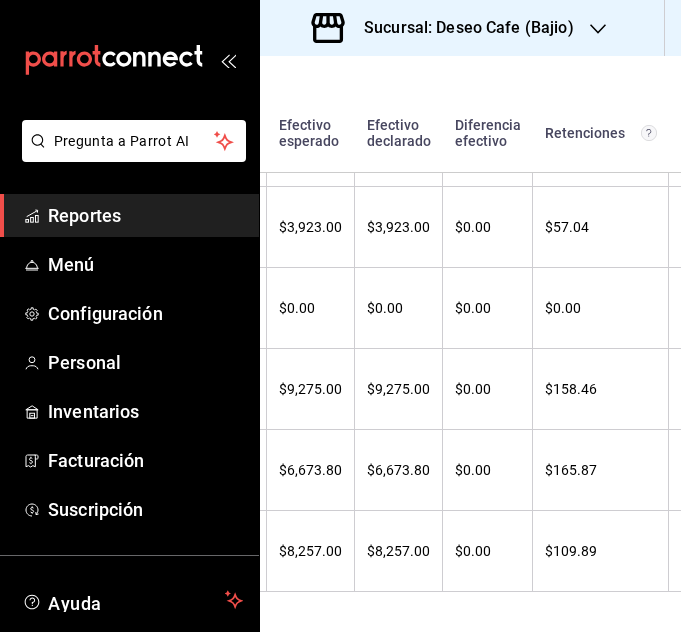 scroll, scrollTop: 583, scrollLeft: 879, axis: both 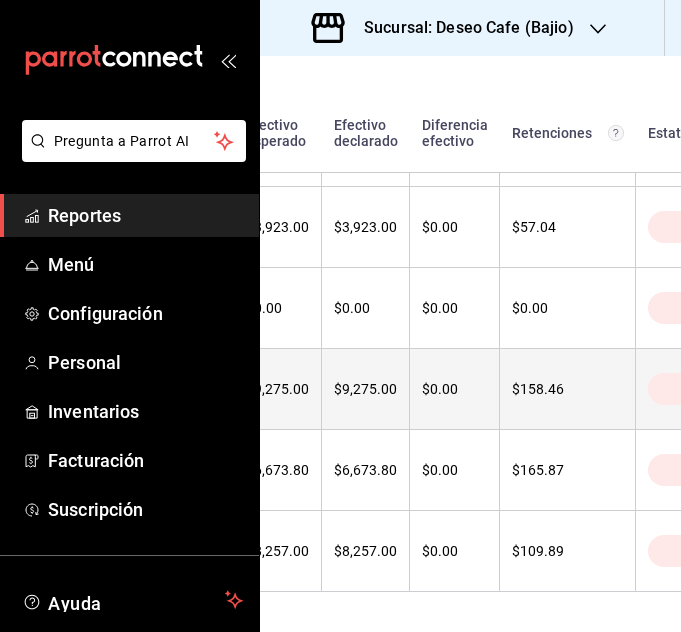 click on "Cerrada" at bounding box center [714, 389] 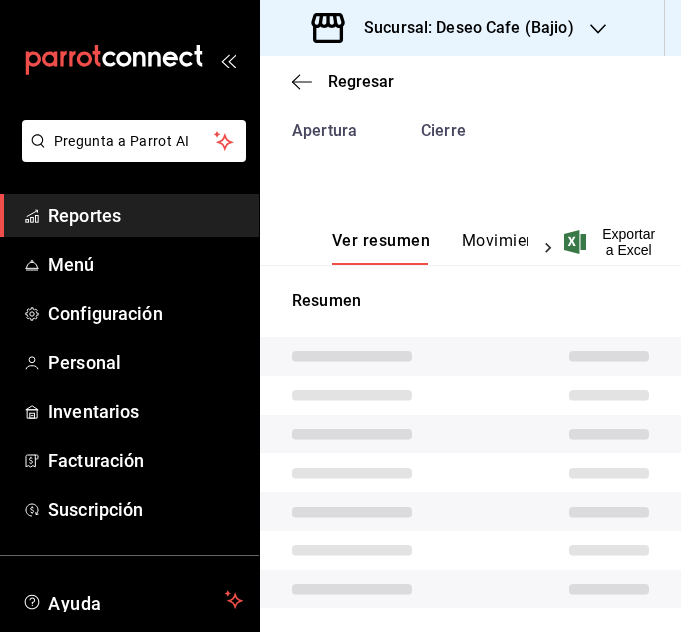 scroll, scrollTop: 171, scrollLeft: 0, axis: vertical 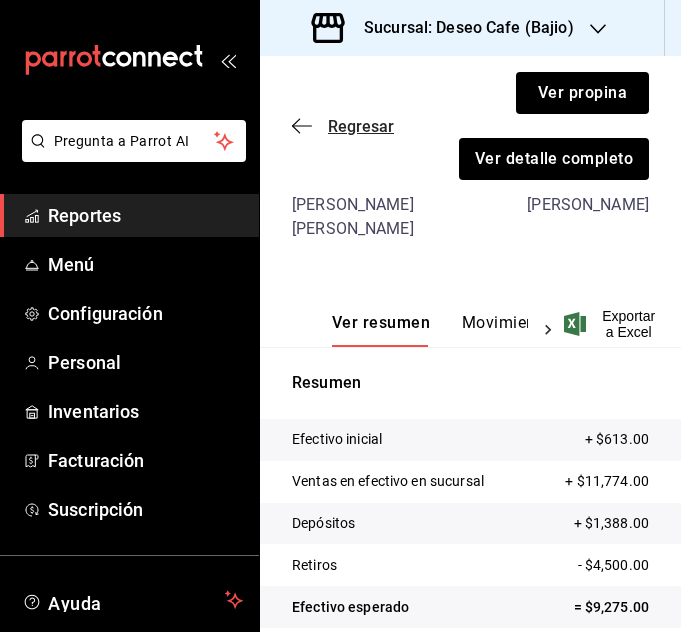 click on "Regresar" at bounding box center [361, 126] 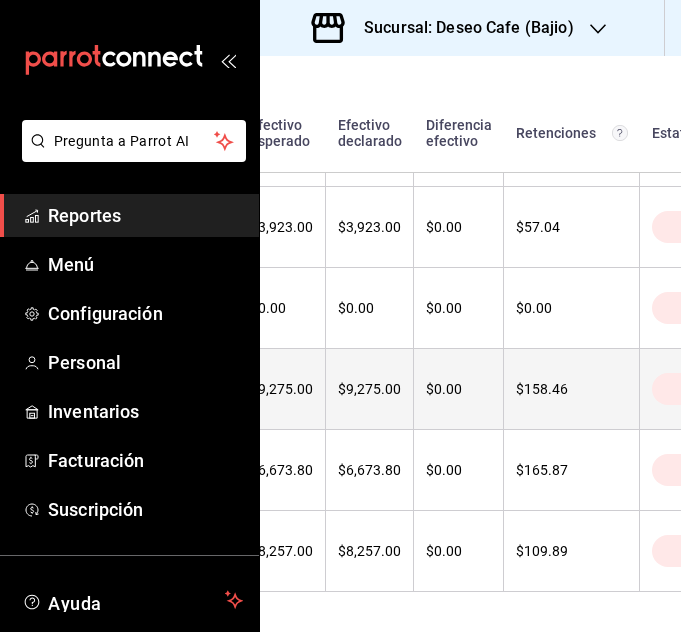 scroll, scrollTop: 592, scrollLeft: 877, axis: both 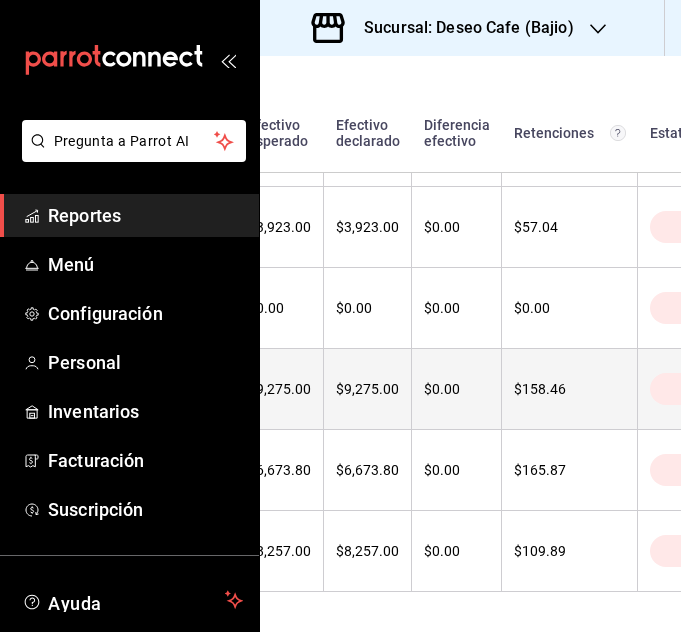 click on "Cerrada" at bounding box center (716, 389) 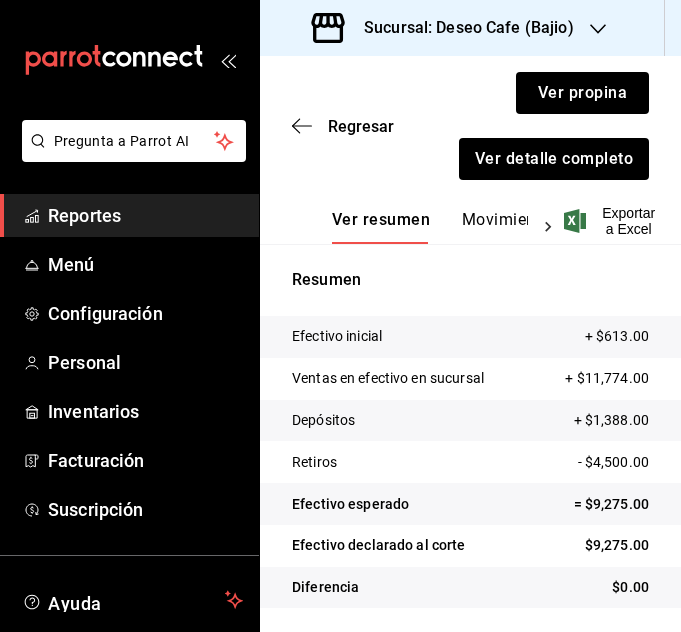 scroll, scrollTop: 171, scrollLeft: 0, axis: vertical 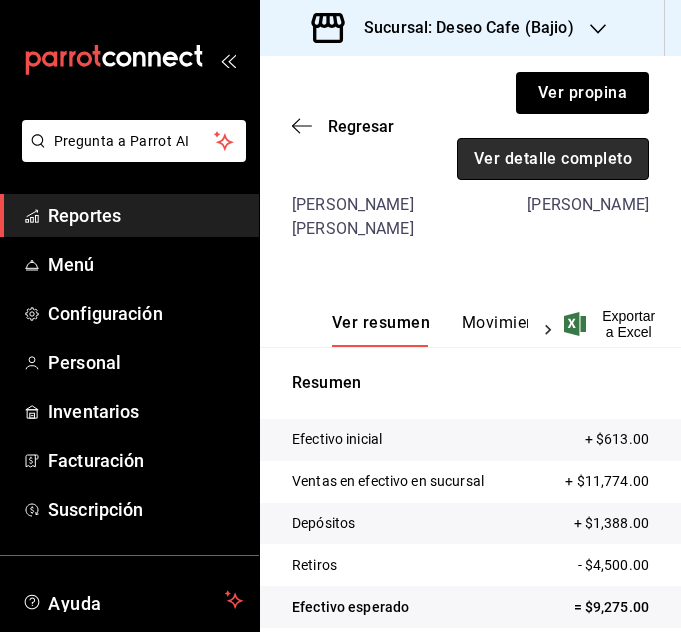 click on "Ver detalle completo" at bounding box center (553, 159) 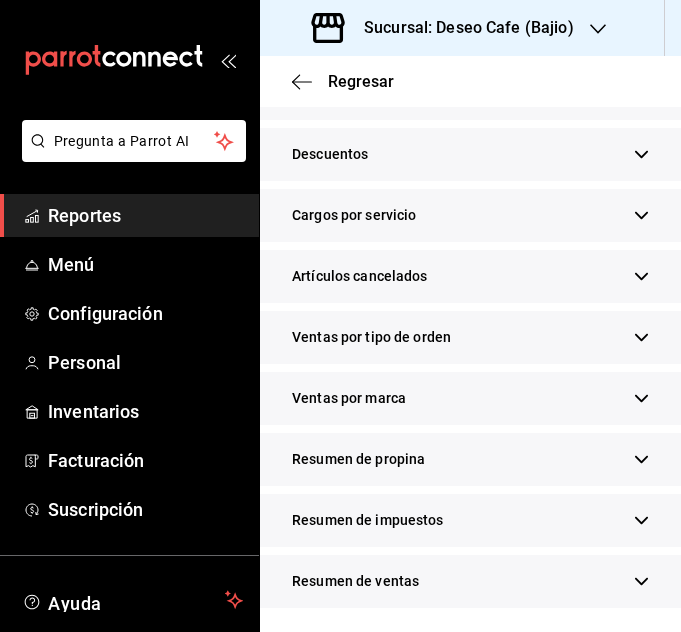 scroll, scrollTop: 741, scrollLeft: 0, axis: vertical 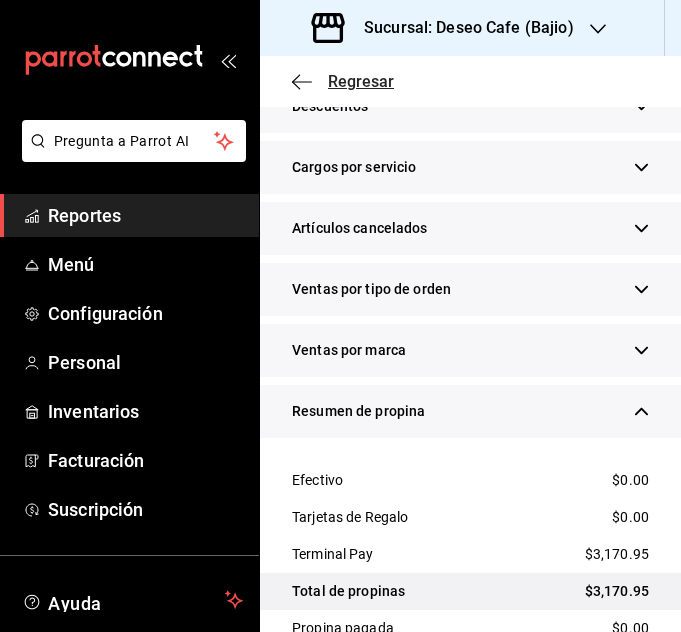 click on "Regresar" at bounding box center (361, 81) 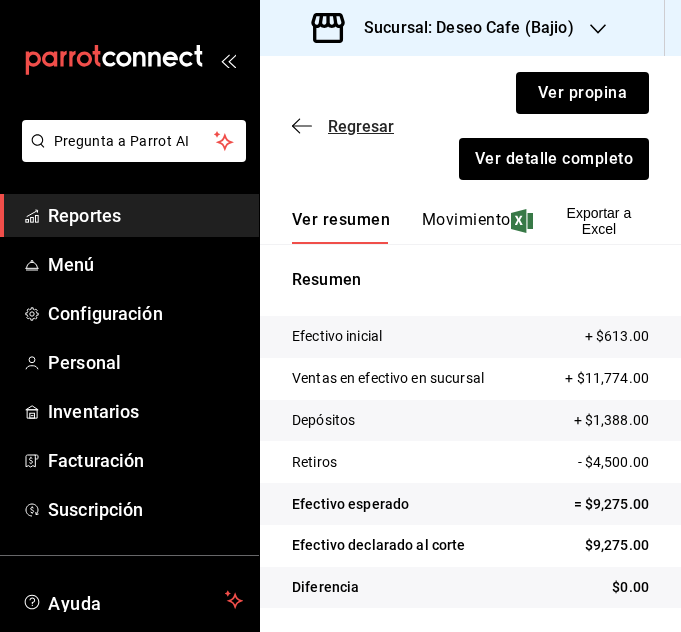 scroll, scrollTop: 274, scrollLeft: 0, axis: vertical 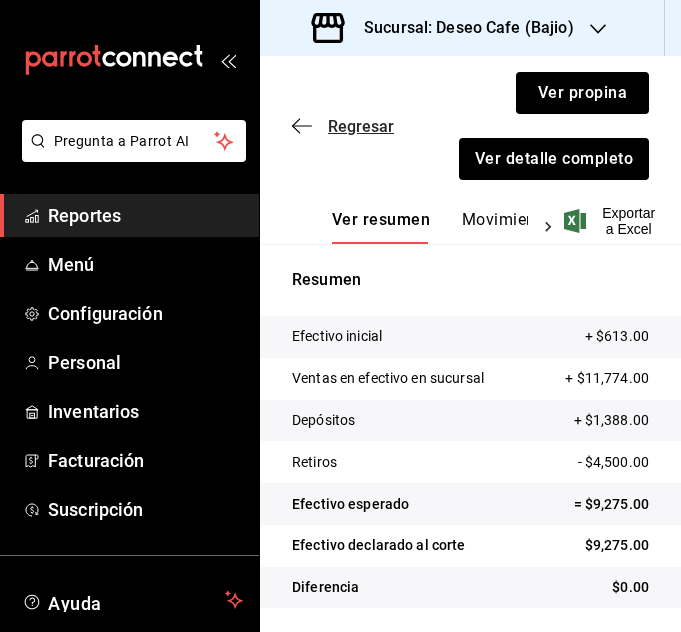 click on "Regresar" at bounding box center [361, 126] 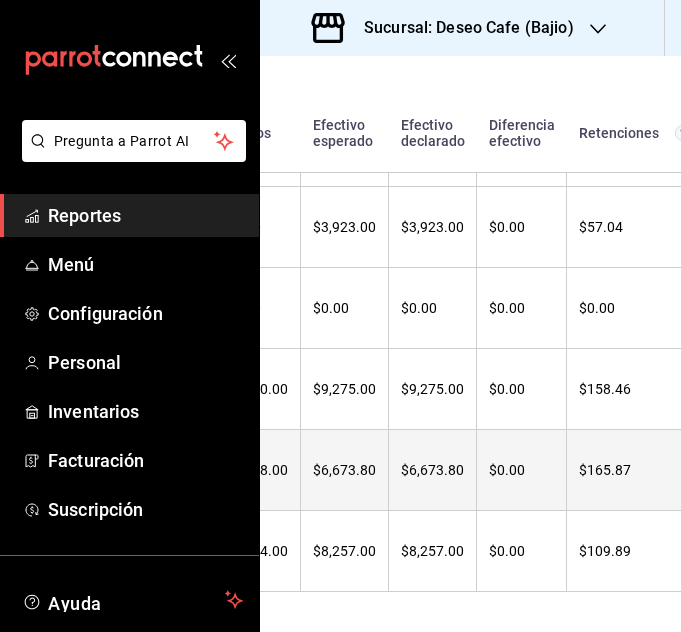 scroll, scrollTop: 476, scrollLeft: 879, axis: both 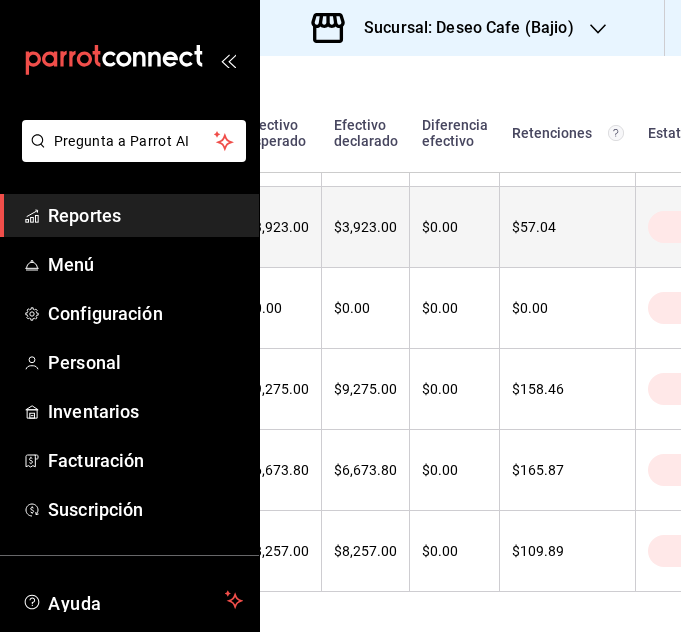 click on "Cerrada" at bounding box center [714, 227] 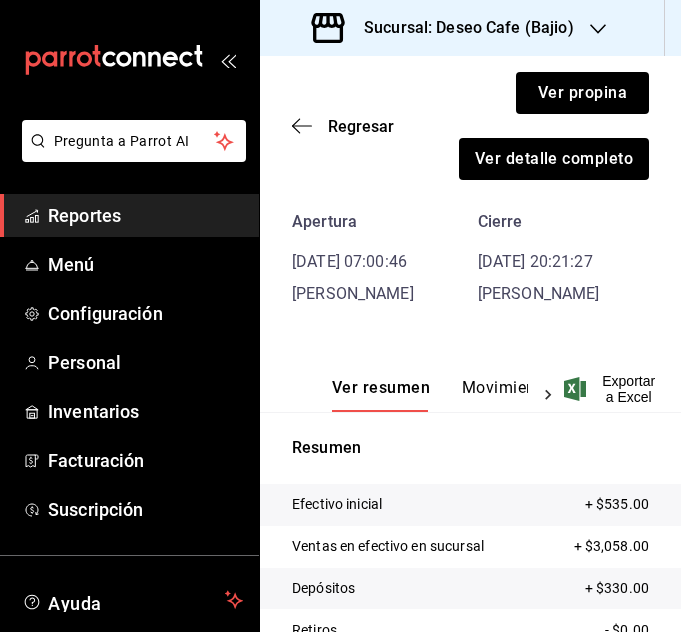 scroll, scrollTop: 171, scrollLeft: 0, axis: vertical 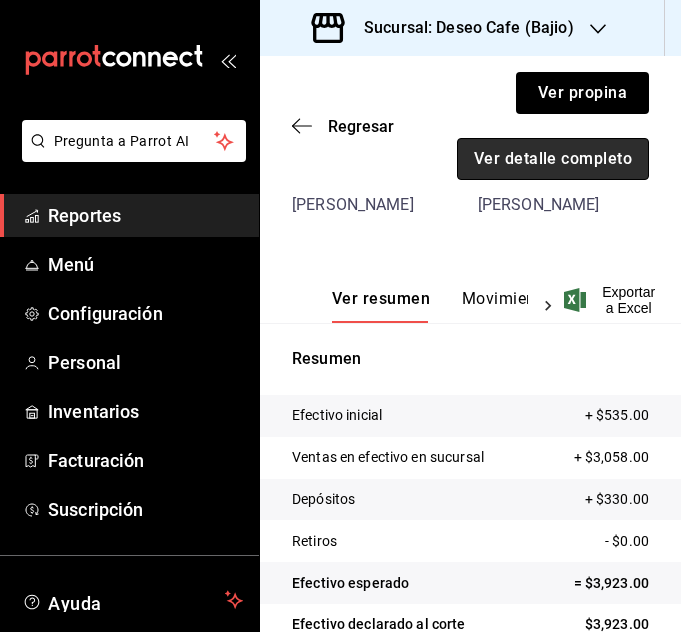 click on "Ver detalle completo" at bounding box center (553, 159) 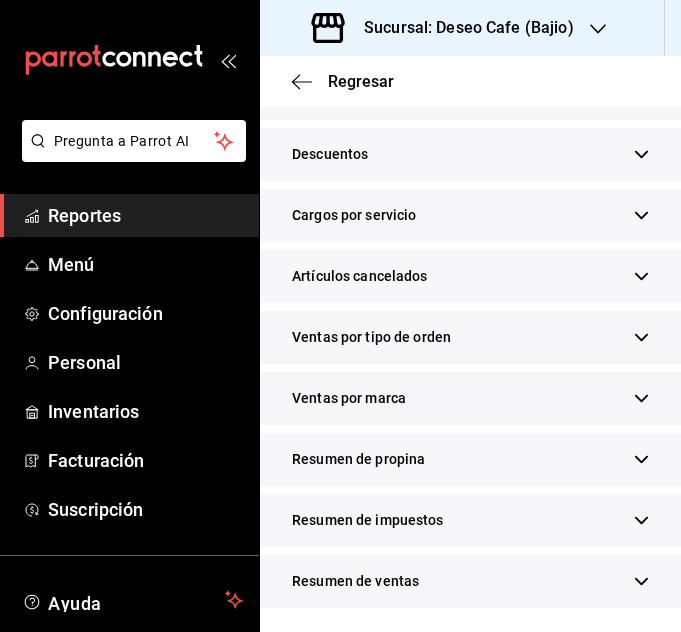 scroll, scrollTop: 717, scrollLeft: 0, axis: vertical 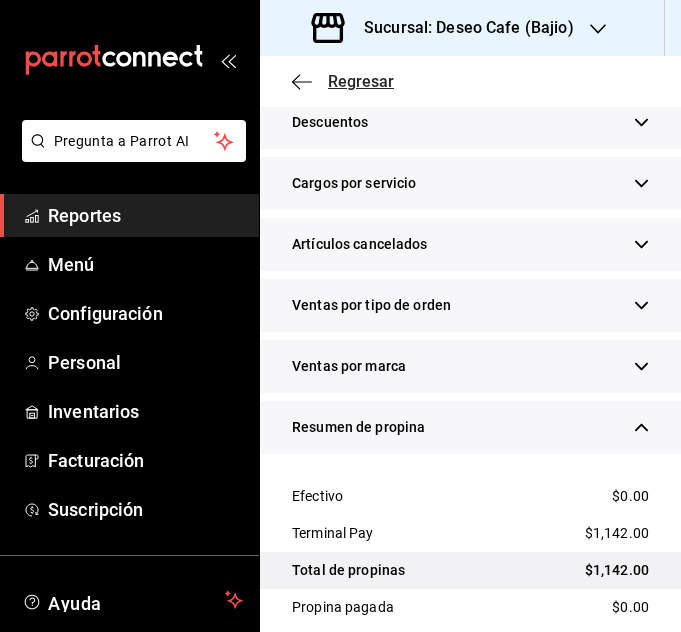 click on "Regresar" at bounding box center (361, 81) 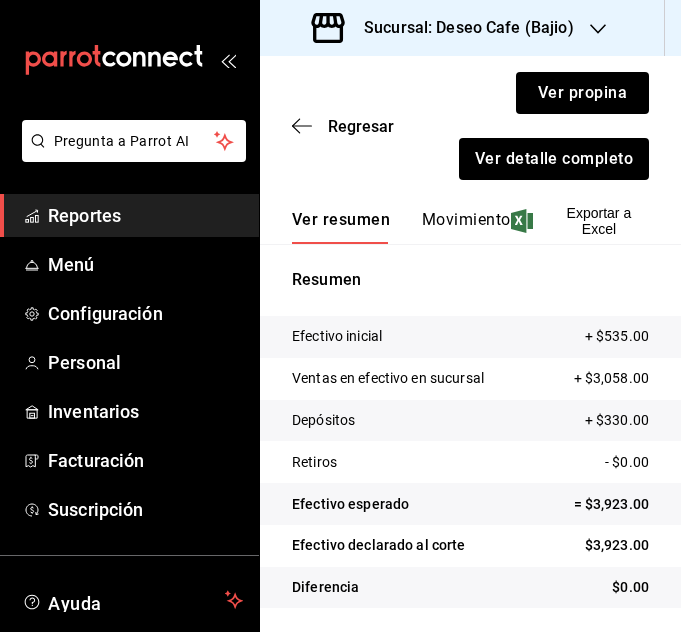 scroll, scrollTop: 250, scrollLeft: 0, axis: vertical 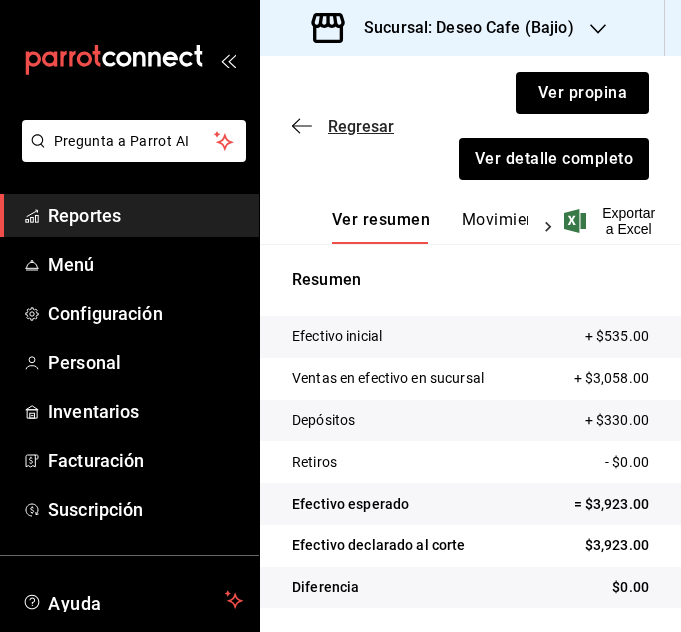 click on "Regresar" at bounding box center (361, 126) 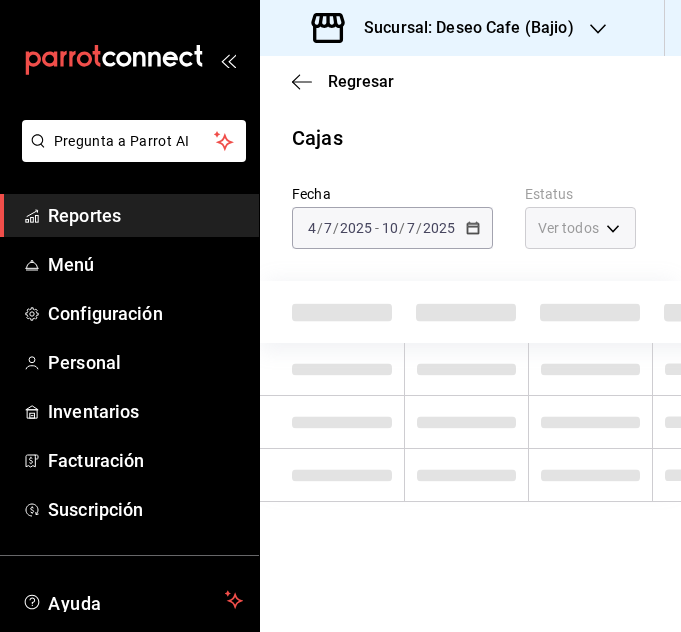scroll, scrollTop: 13, scrollLeft: 0, axis: vertical 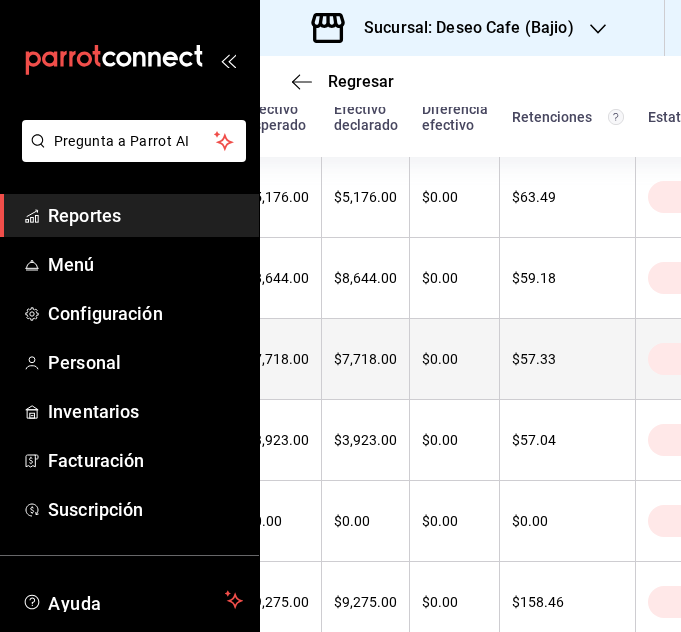 click on "Cerrada" at bounding box center (714, 359) 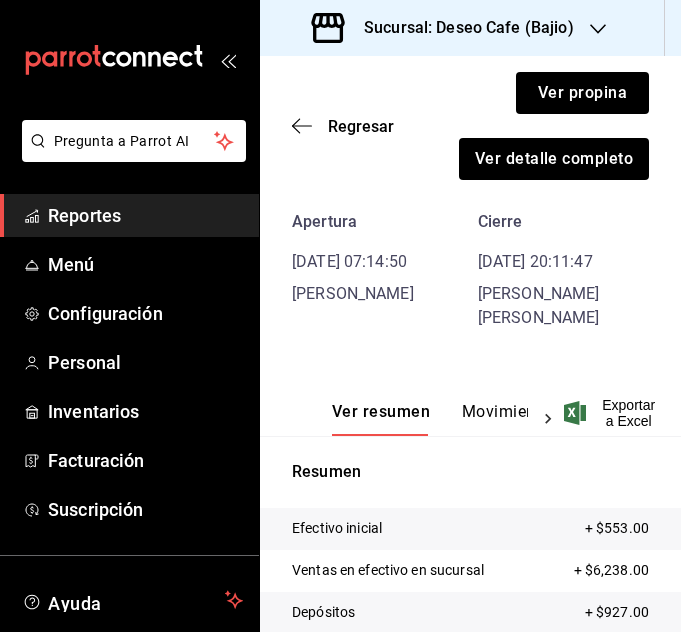 scroll, scrollTop: 171, scrollLeft: 0, axis: vertical 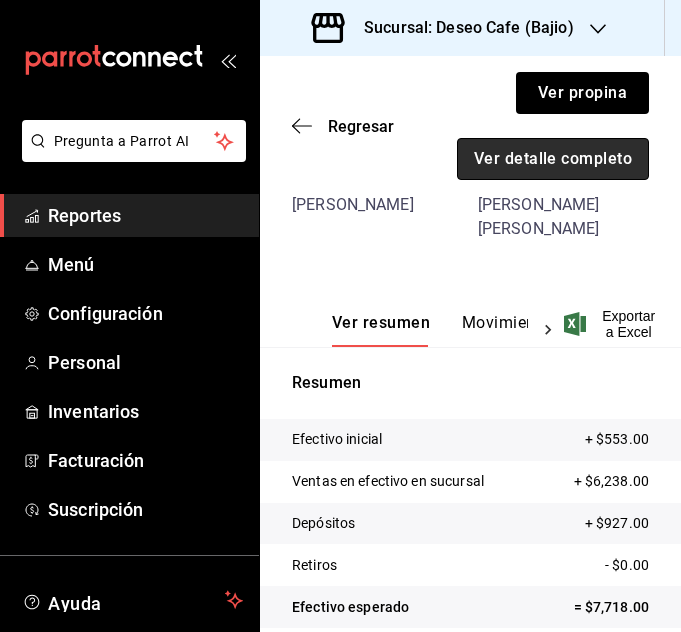 click on "Ver detalle completo" at bounding box center [553, 159] 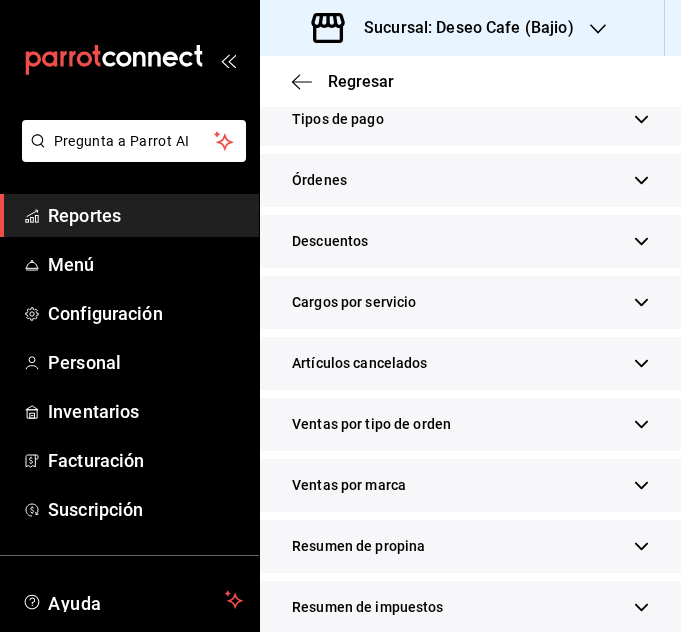 scroll, scrollTop: 741, scrollLeft: 0, axis: vertical 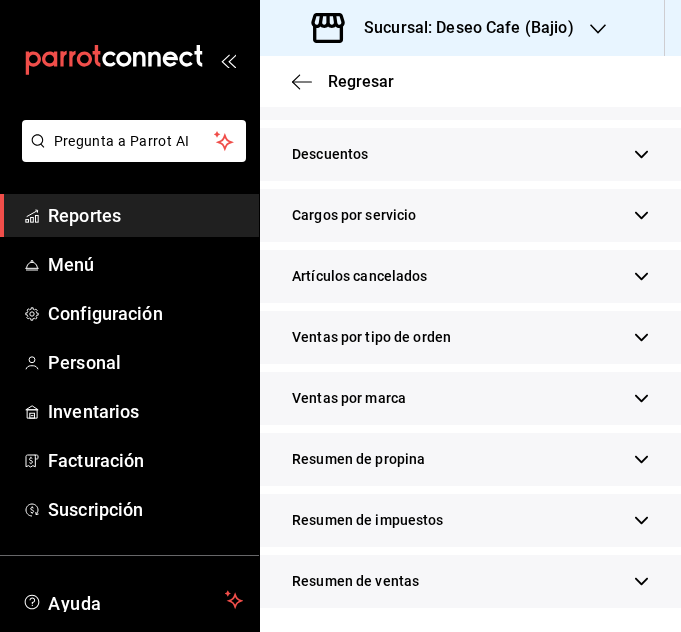 click on "Resumen de propina" at bounding box center [358, 459] 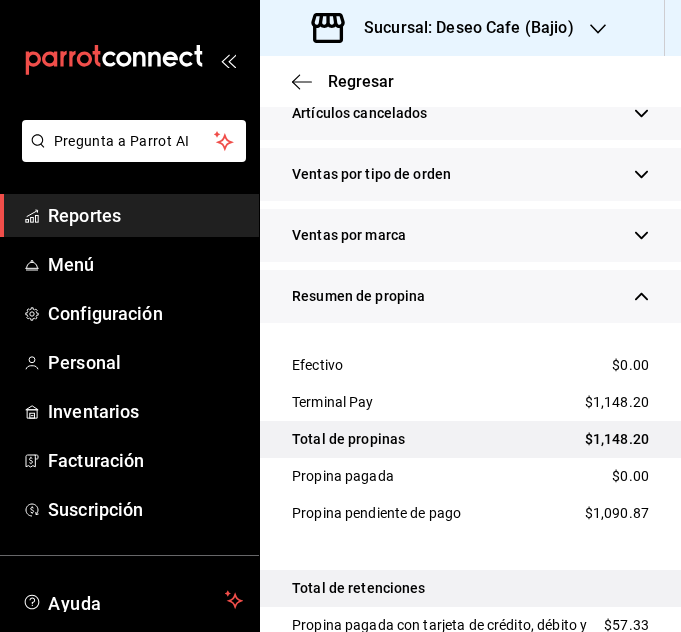 scroll, scrollTop: 864, scrollLeft: 0, axis: vertical 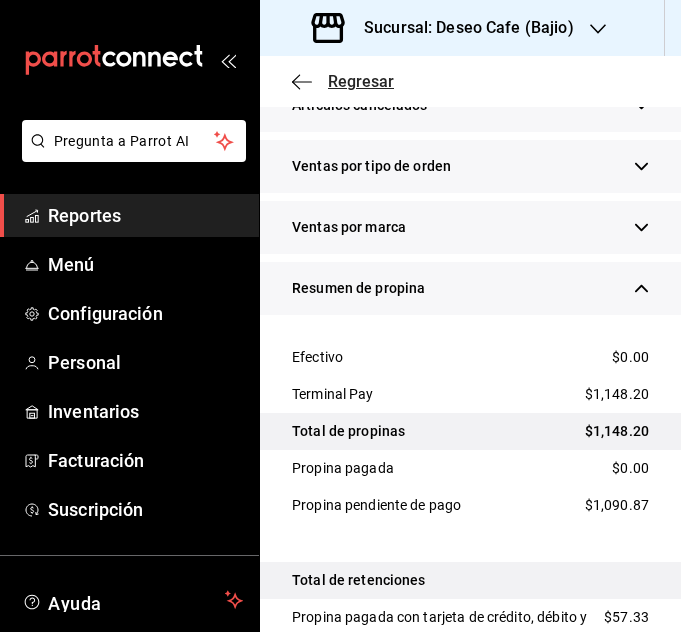 click on "Regresar" at bounding box center [361, 81] 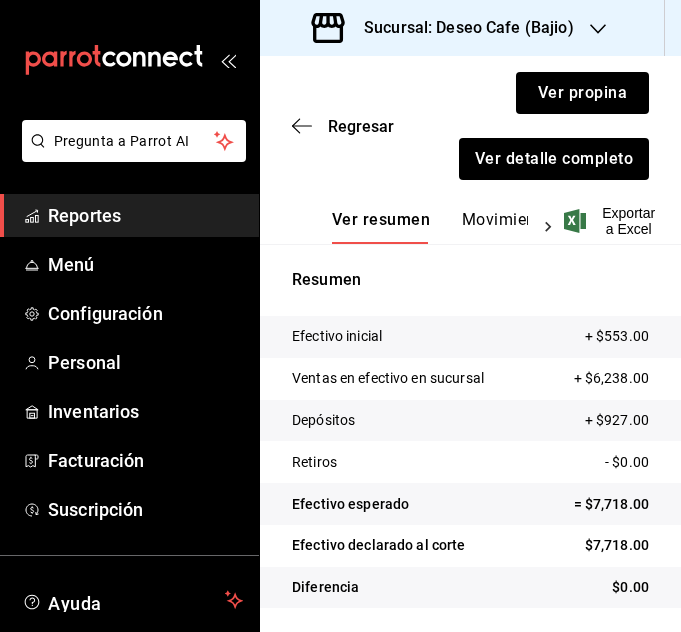 scroll, scrollTop: 274, scrollLeft: 0, axis: vertical 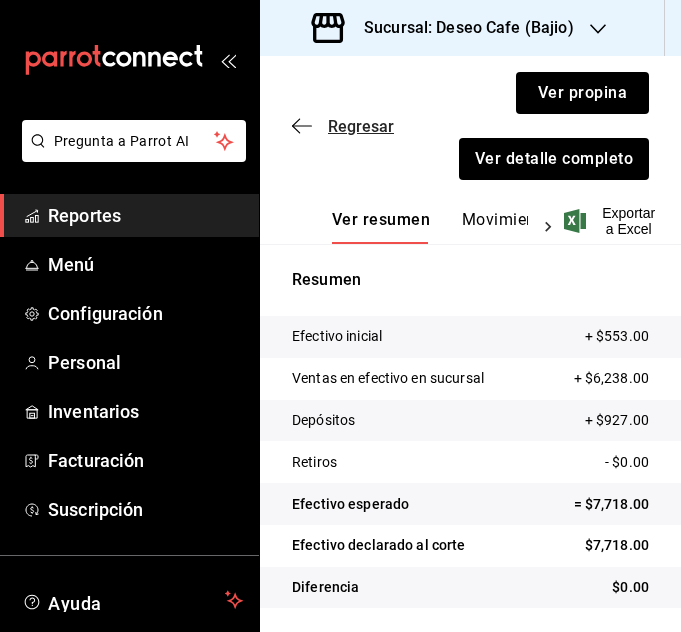 click on "Regresar" at bounding box center (343, 126) 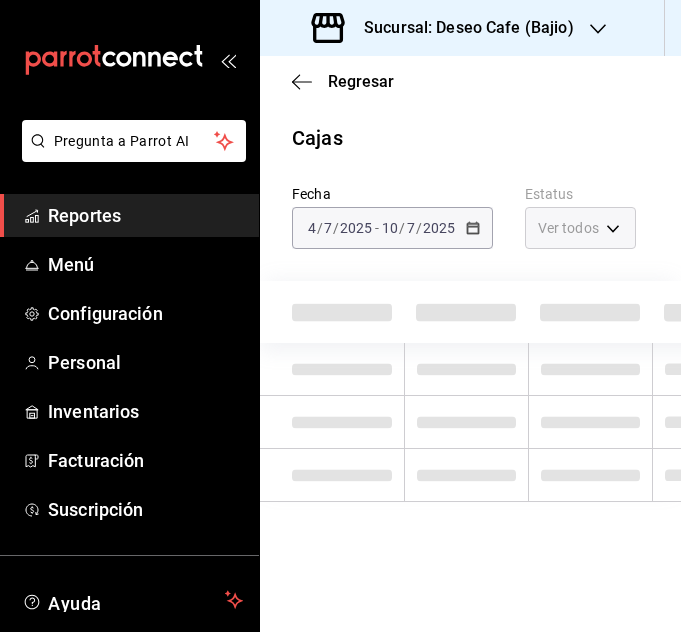 scroll, scrollTop: 13, scrollLeft: 0, axis: vertical 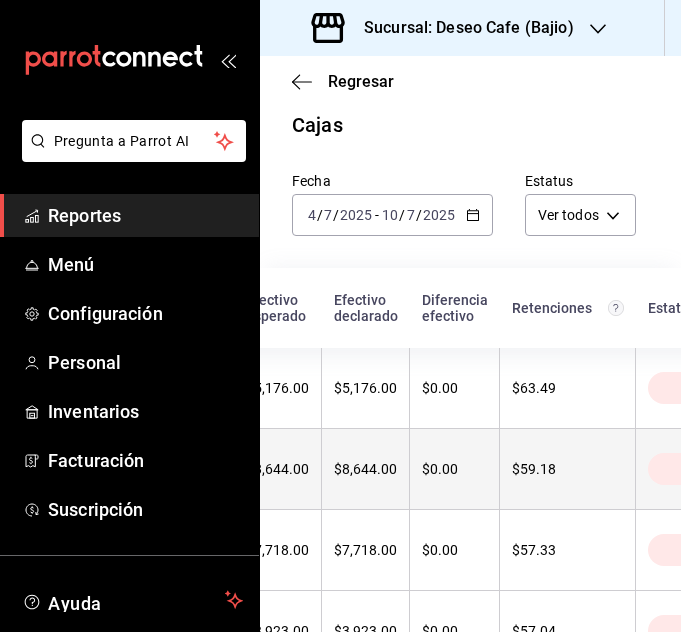 click on "Cerrada" at bounding box center (714, 469) 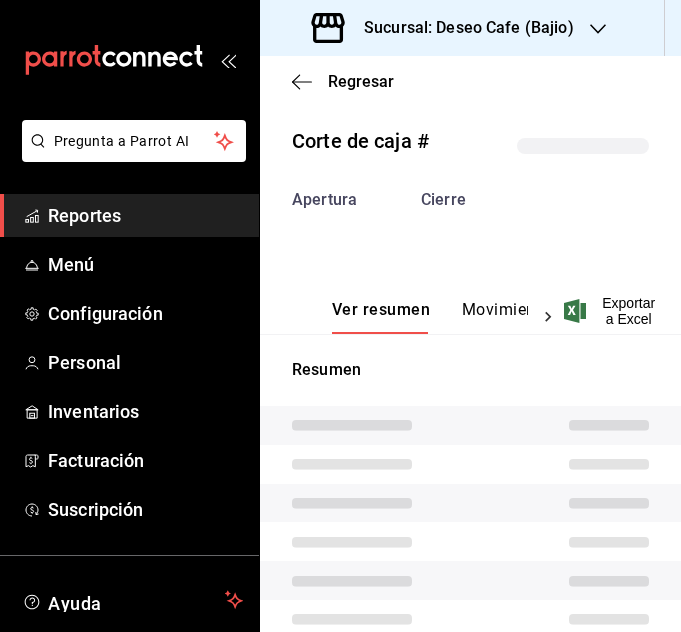 scroll, scrollTop: 102, scrollLeft: 0, axis: vertical 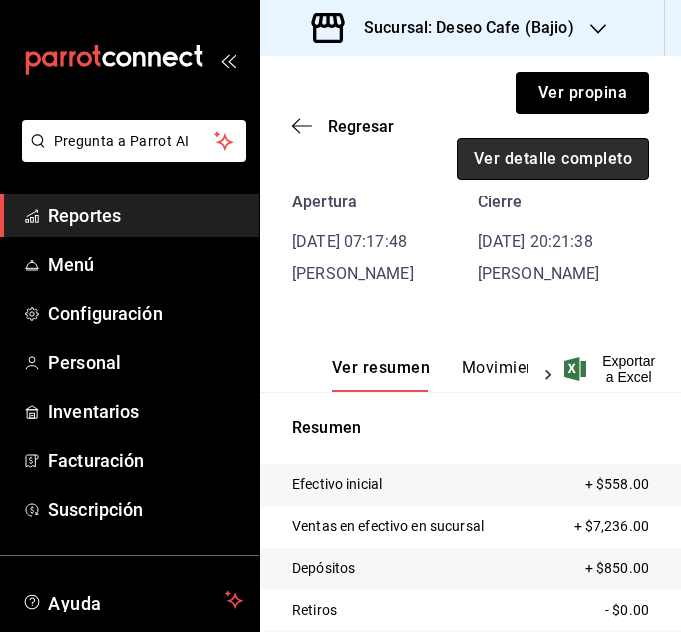 click on "Ver detalle completo" at bounding box center [553, 159] 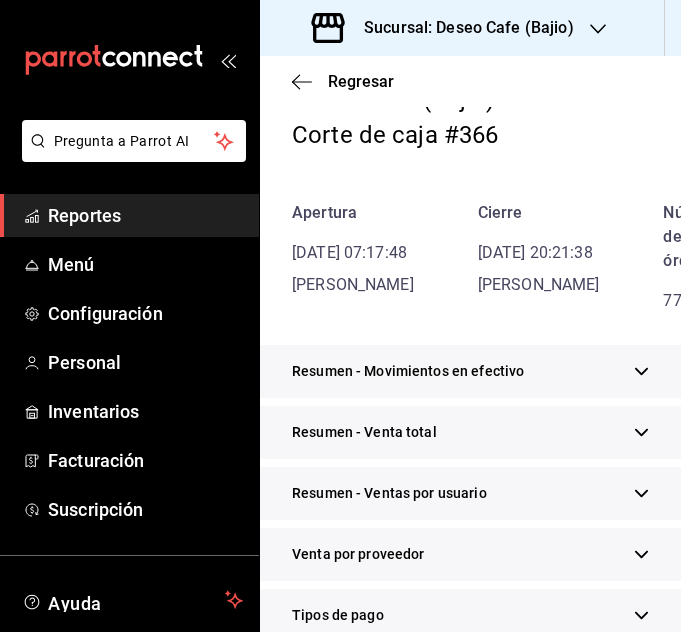 scroll, scrollTop: 717, scrollLeft: 0, axis: vertical 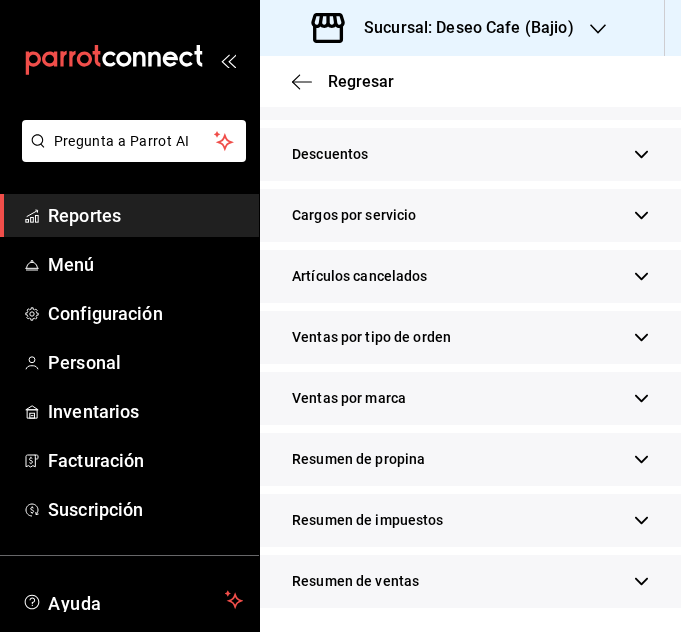 click on "Resumen de propina" at bounding box center (470, 459) 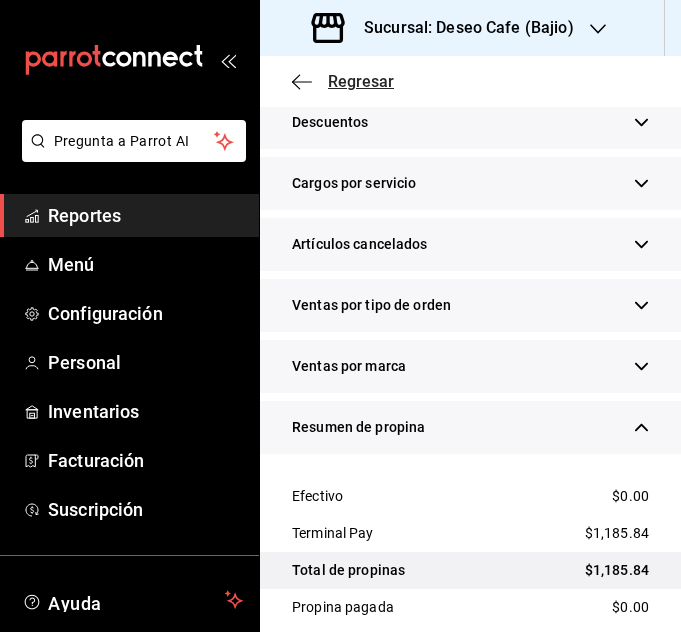 click on "Regresar" at bounding box center [361, 81] 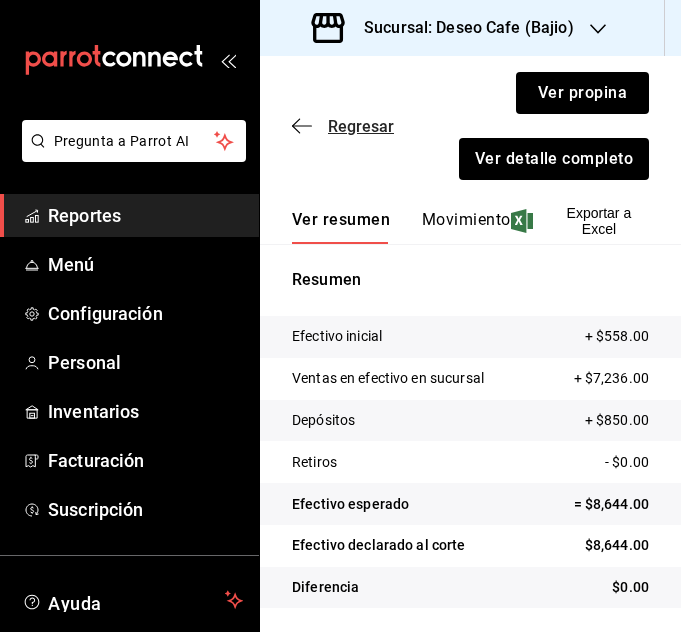 scroll, scrollTop: 250, scrollLeft: 0, axis: vertical 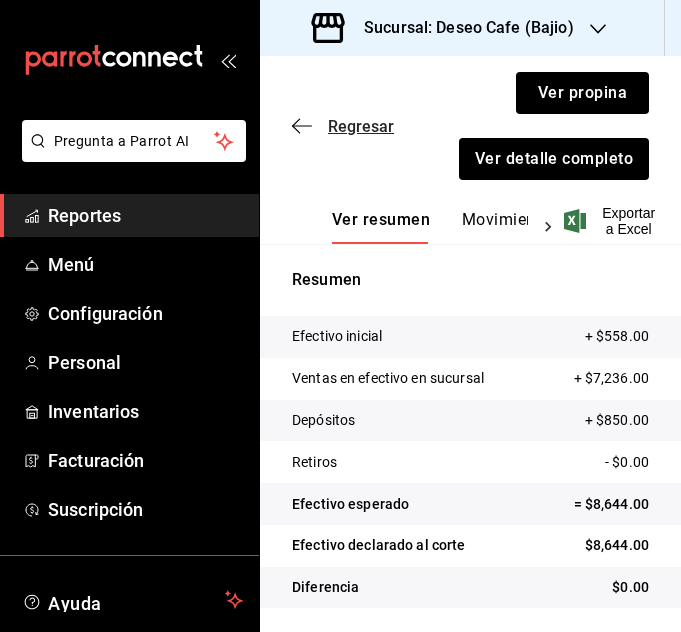 click on "Regresar" at bounding box center [361, 126] 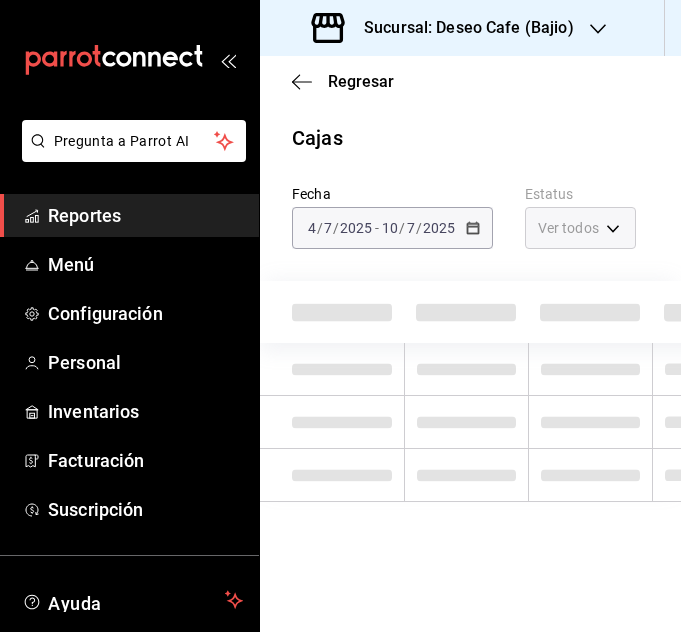 scroll, scrollTop: 13, scrollLeft: 0, axis: vertical 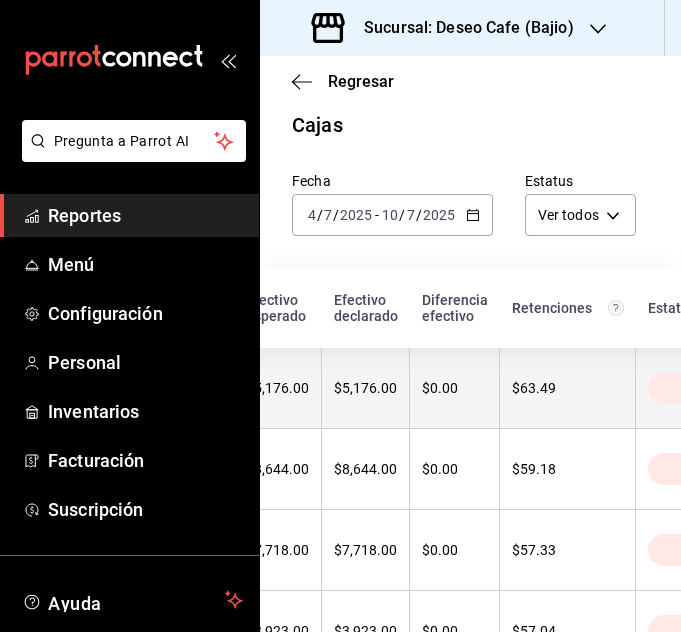 click on "Cerrada" at bounding box center (714, 388) 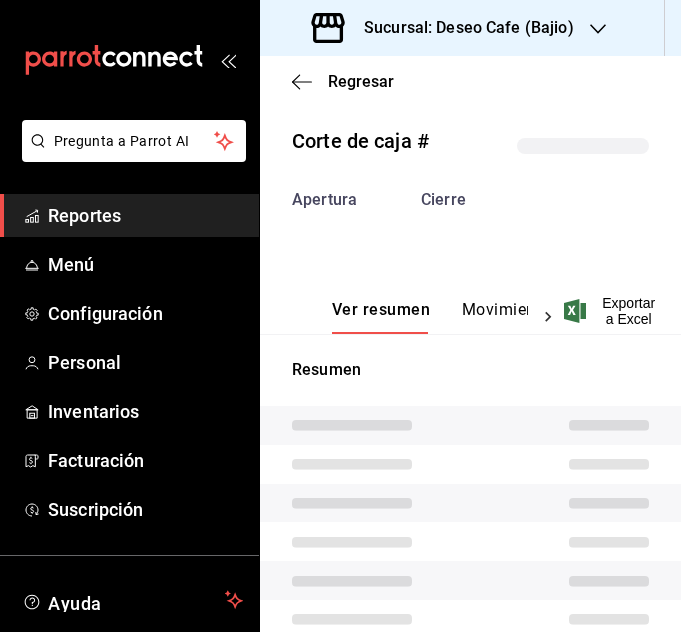 scroll, scrollTop: 102, scrollLeft: 0, axis: vertical 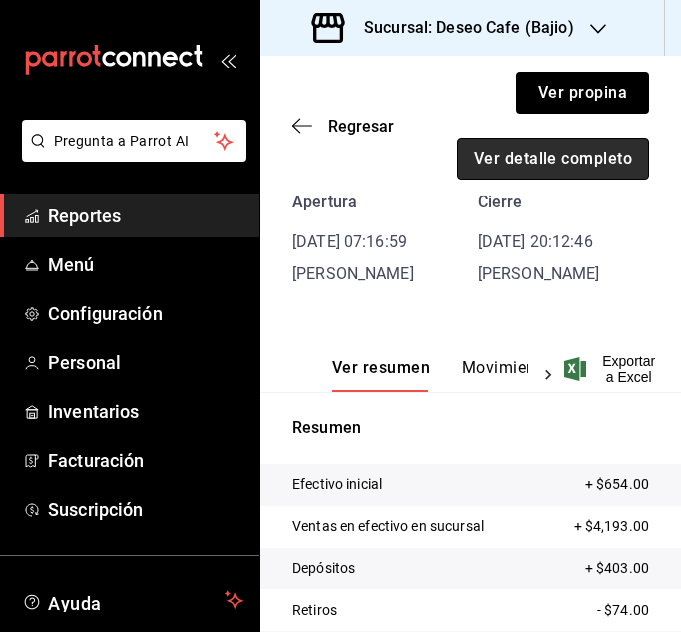 click on "Ver detalle completo" at bounding box center [553, 159] 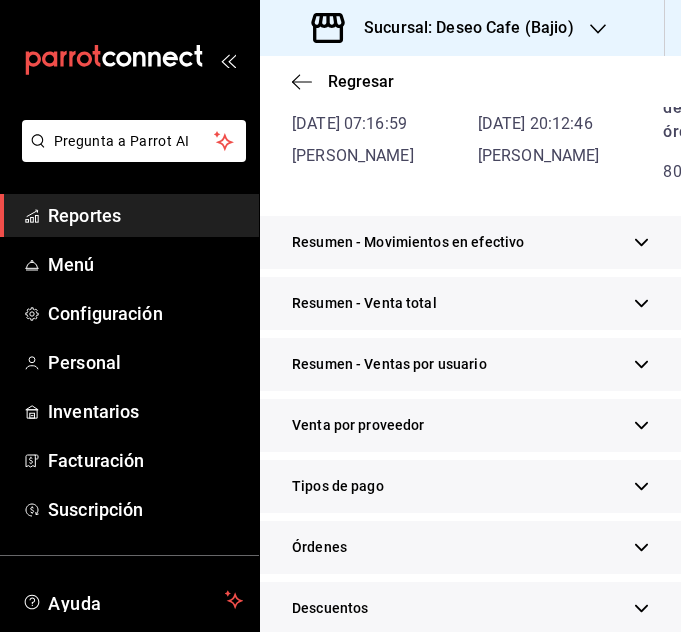 scroll, scrollTop: 717, scrollLeft: 0, axis: vertical 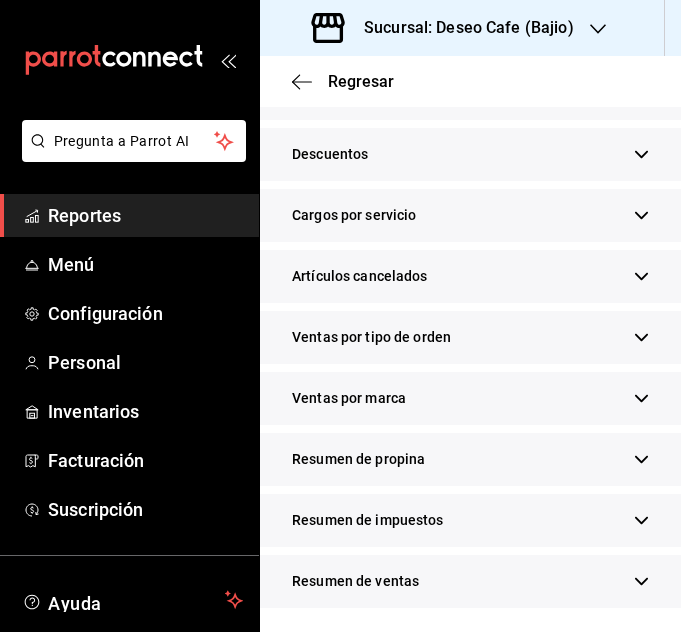 click on "Resumen de propina" at bounding box center (358, 459) 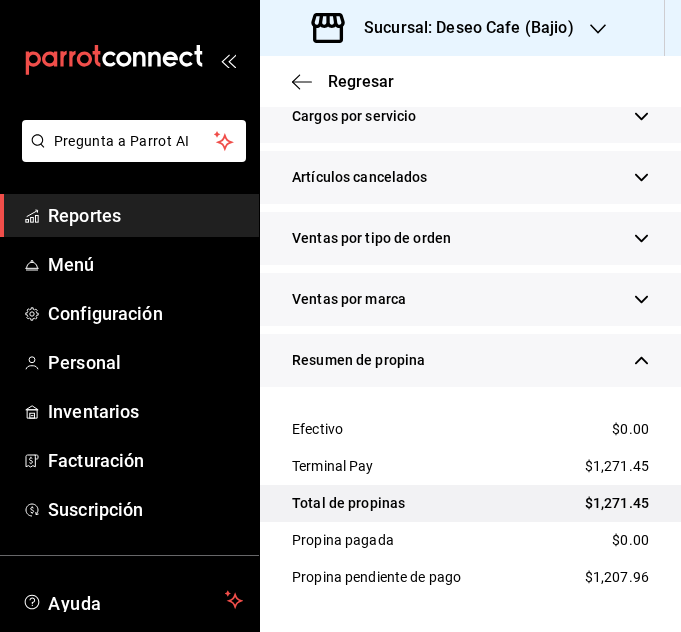 scroll, scrollTop: 785, scrollLeft: 0, axis: vertical 